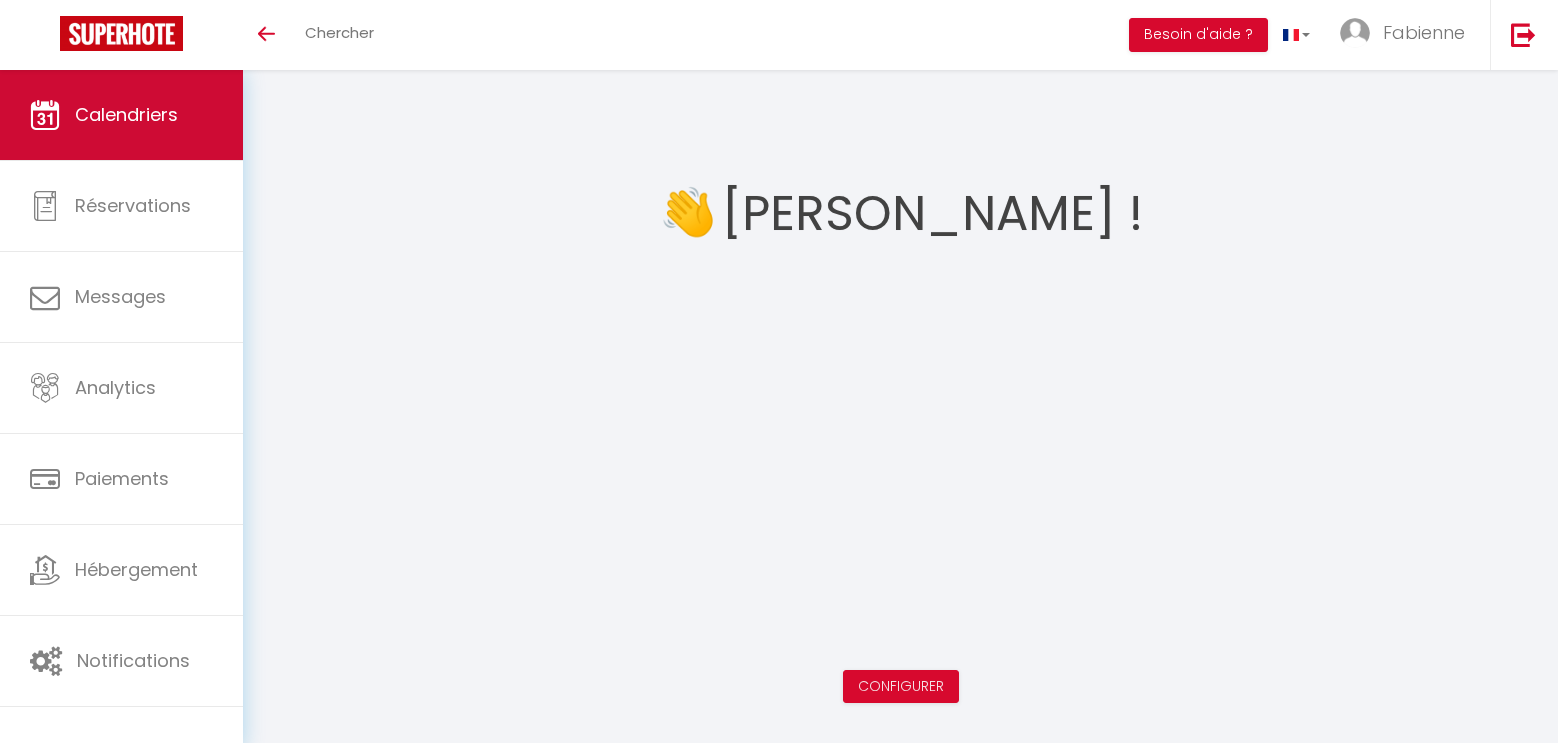 scroll, scrollTop: 0, scrollLeft: 0, axis: both 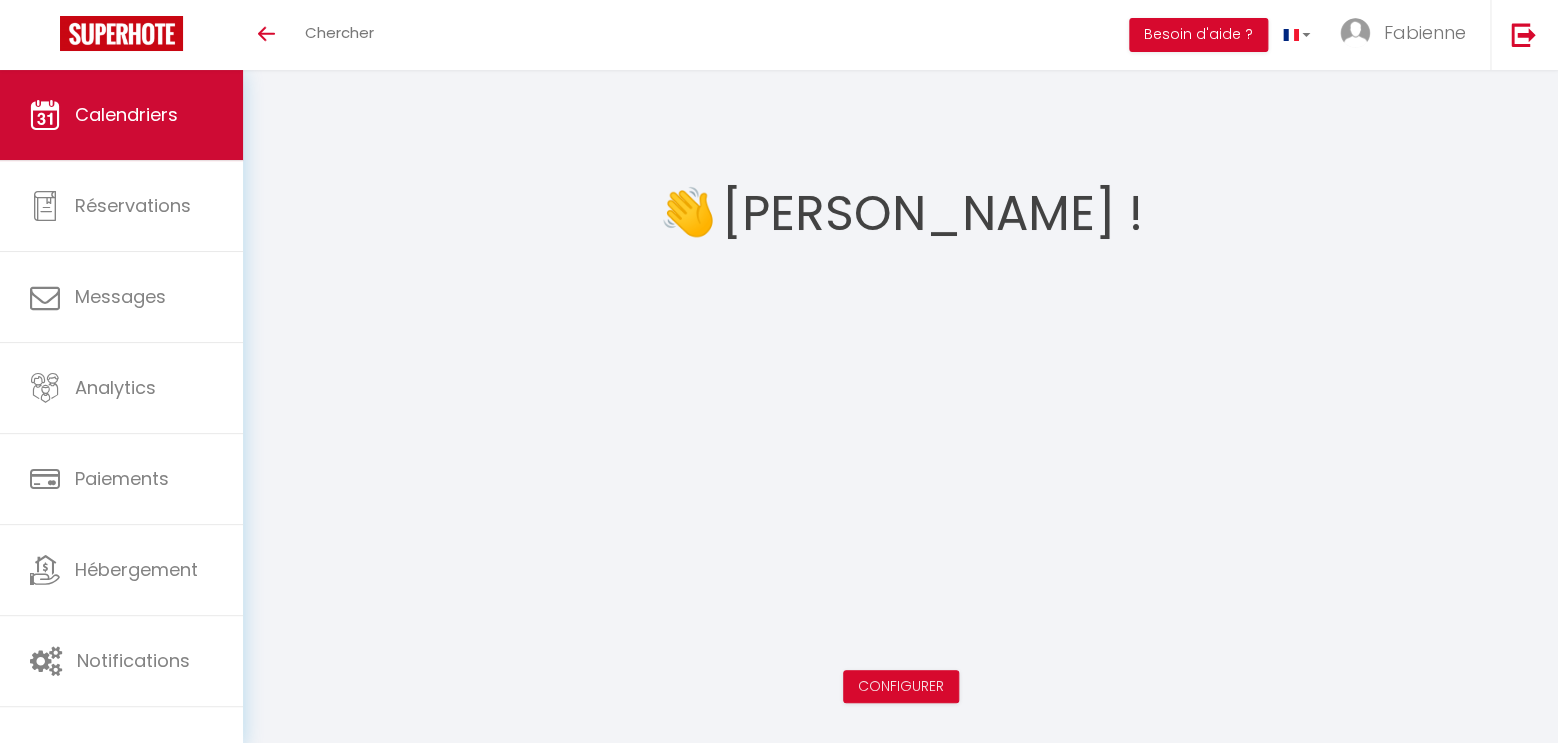 click on "Calendriers" at bounding box center [126, 114] 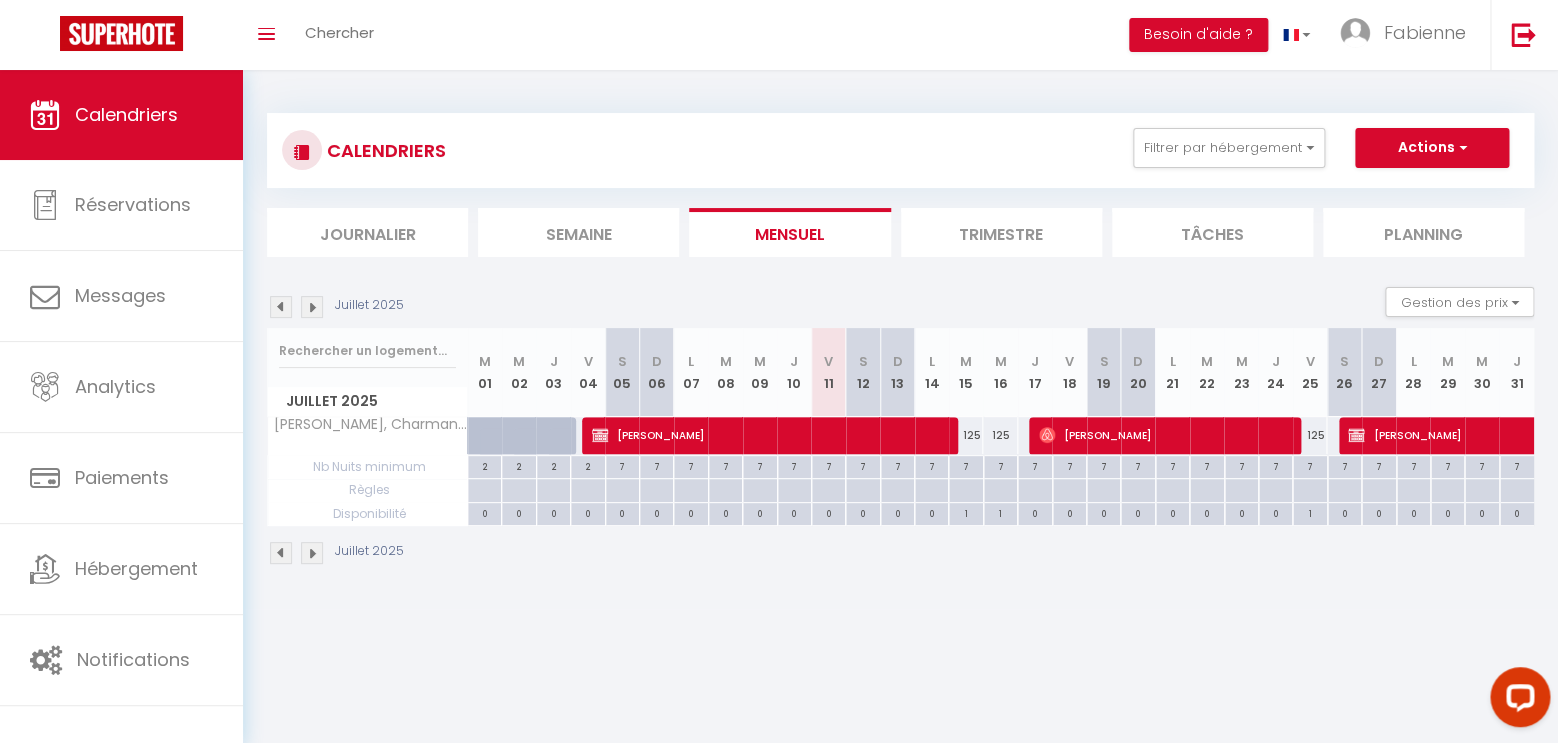 scroll, scrollTop: 0, scrollLeft: 0, axis: both 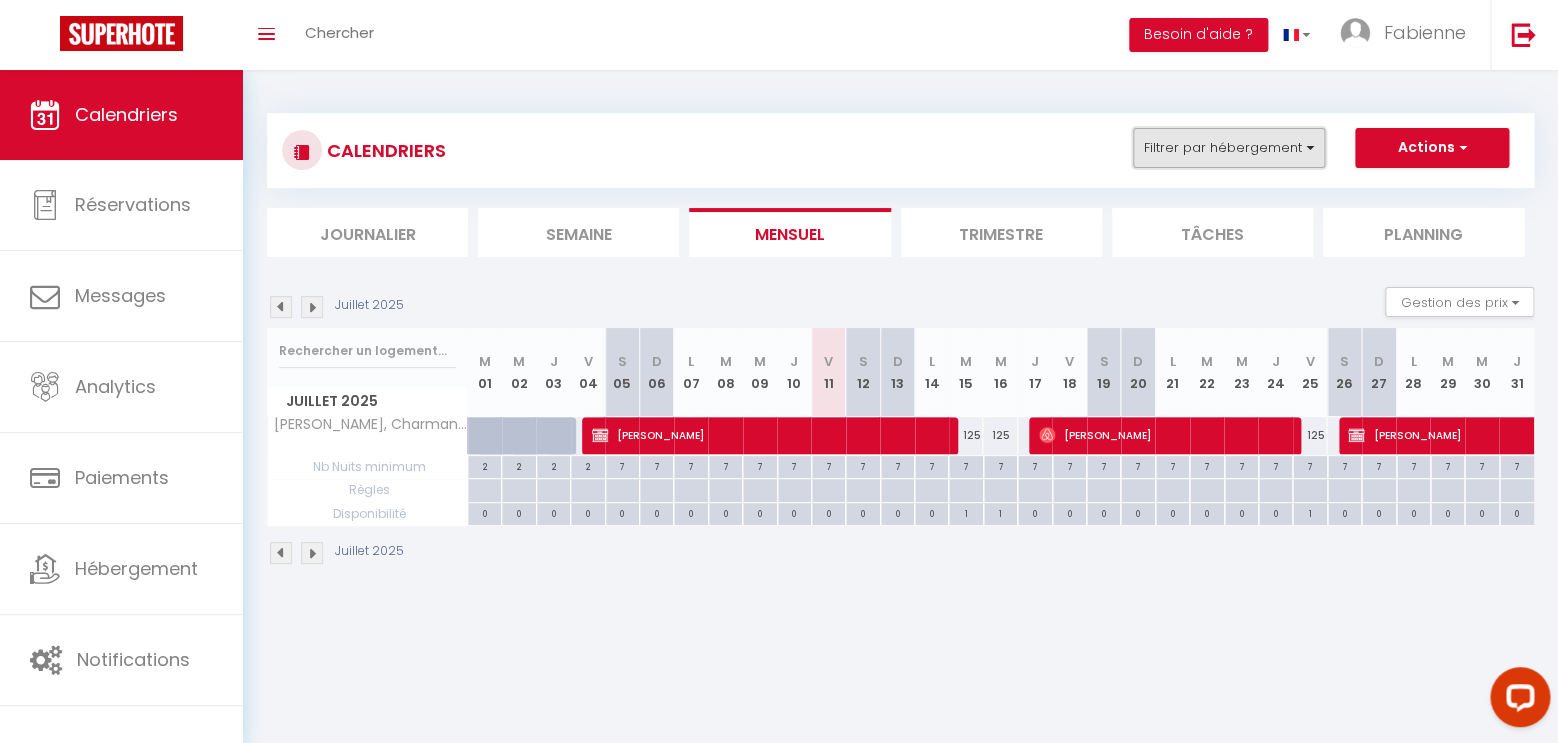 click on "Filtrer par hébergement" at bounding box center (1229, 148) 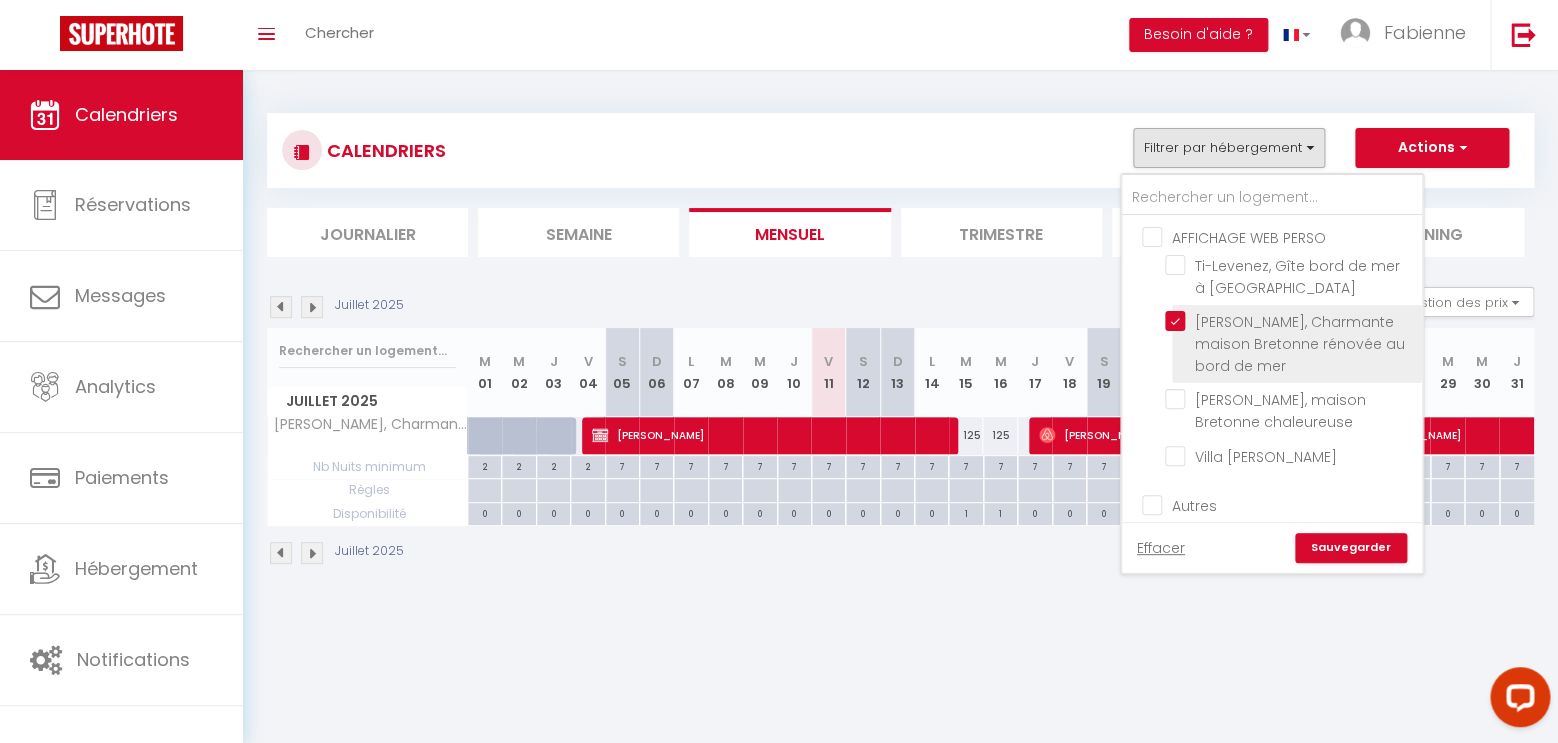 click on "[PERSON_NAME], Charmante maison Bretonne rénovée au bord de mer" at bounding box center (1290, 321) 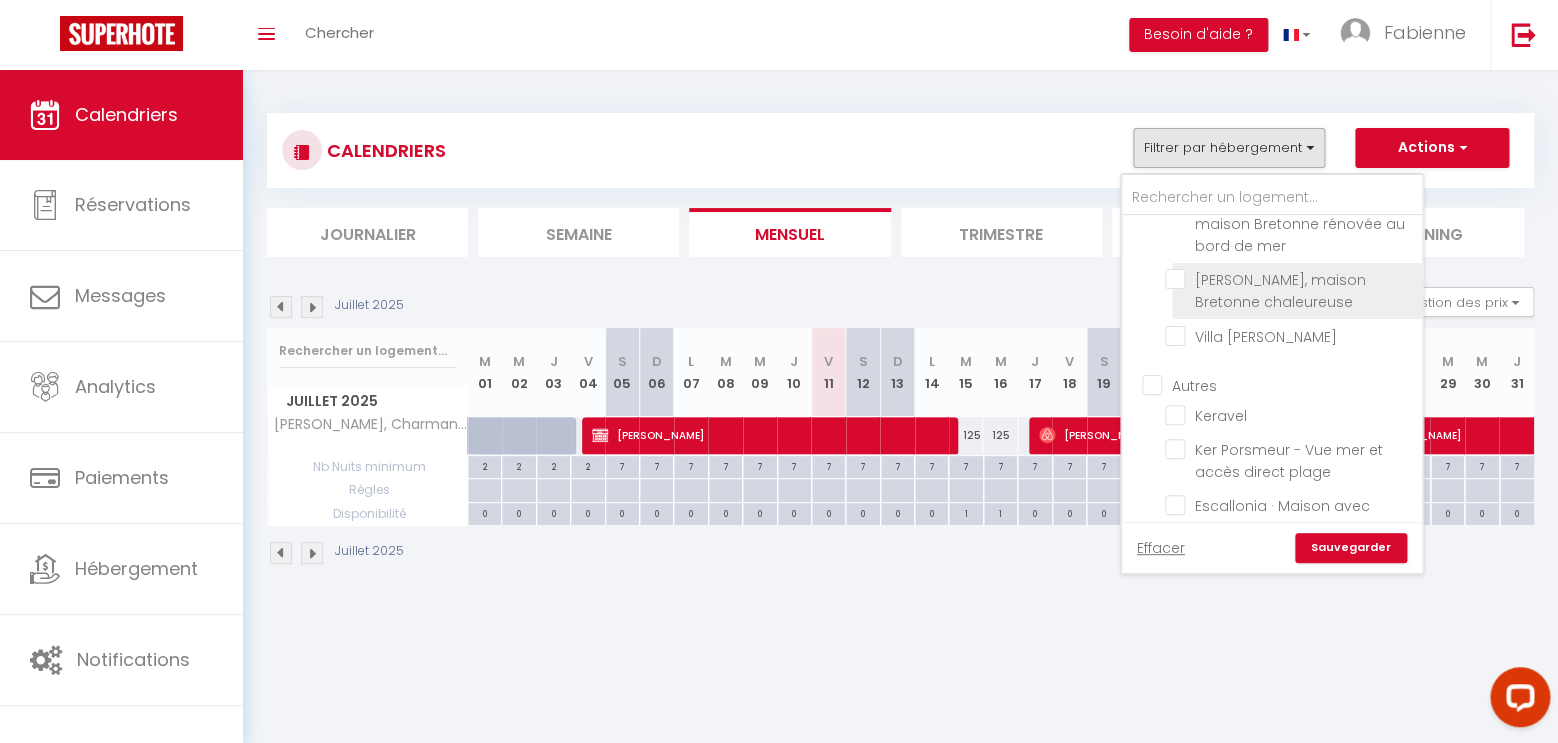 scroll, scrollTop: 240, scrollLeft: 0, axis: vertical 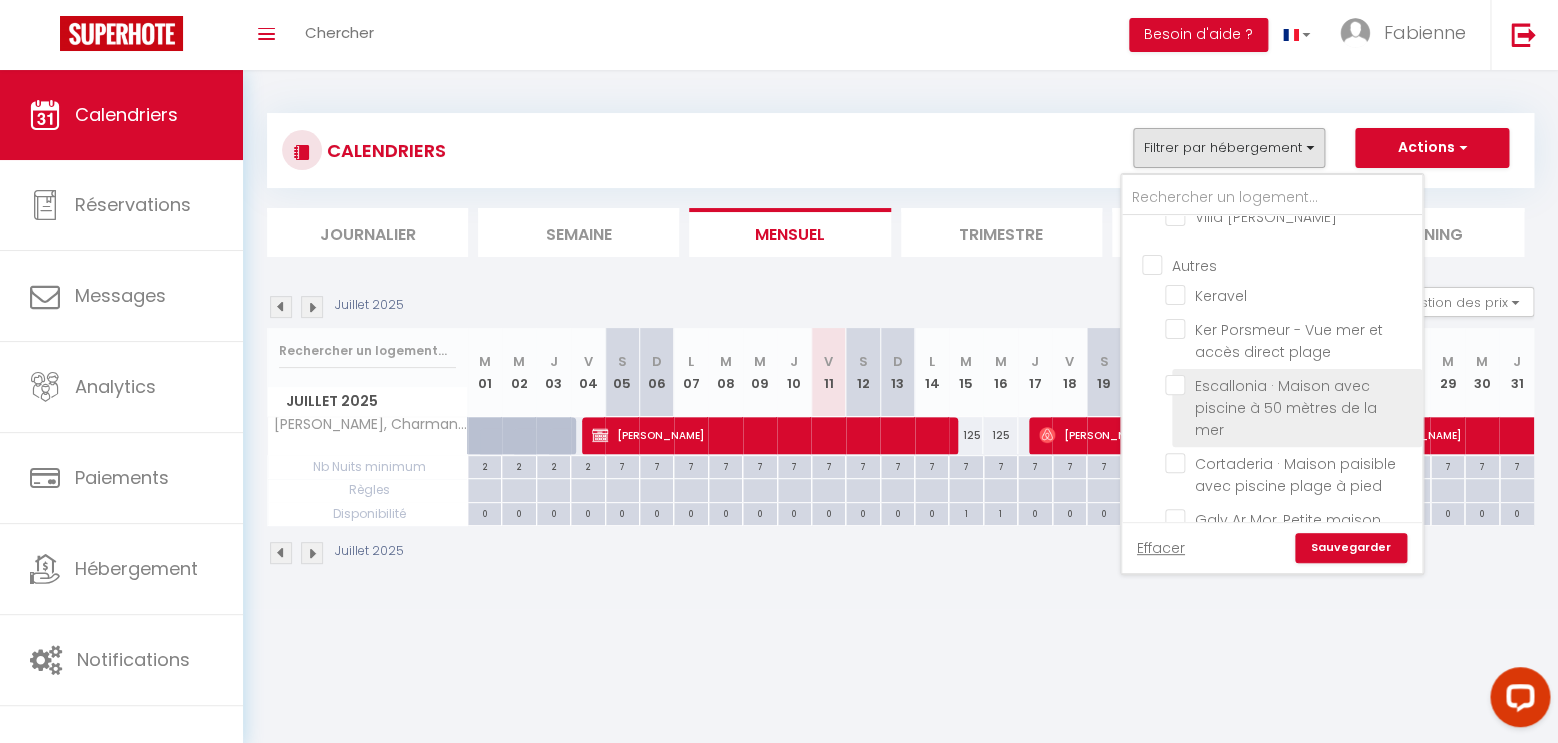 click on "Escallonia · Maison avec piscine à 50 mètres de la mer" at bounding box center [1290, 385] 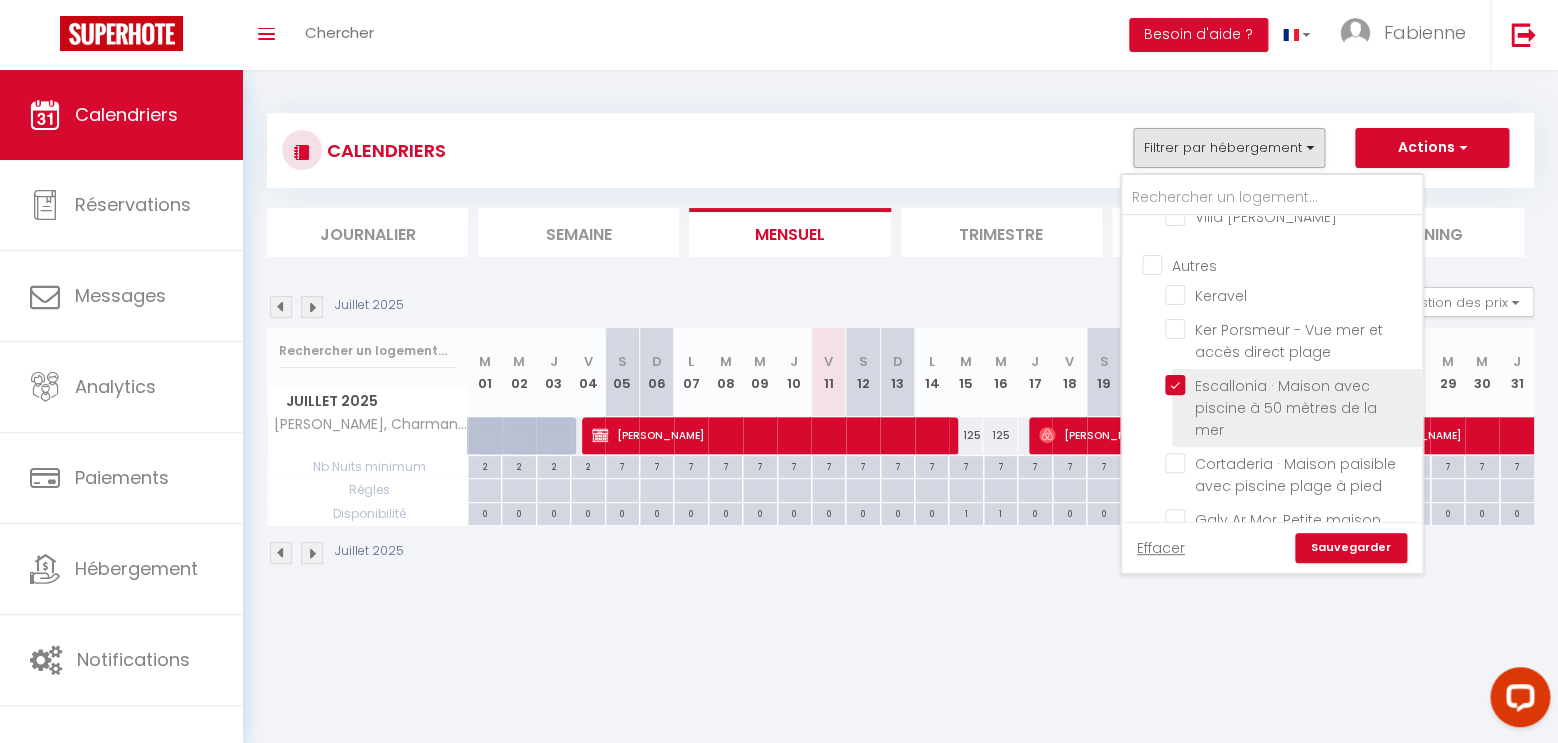 checkbox on "false" 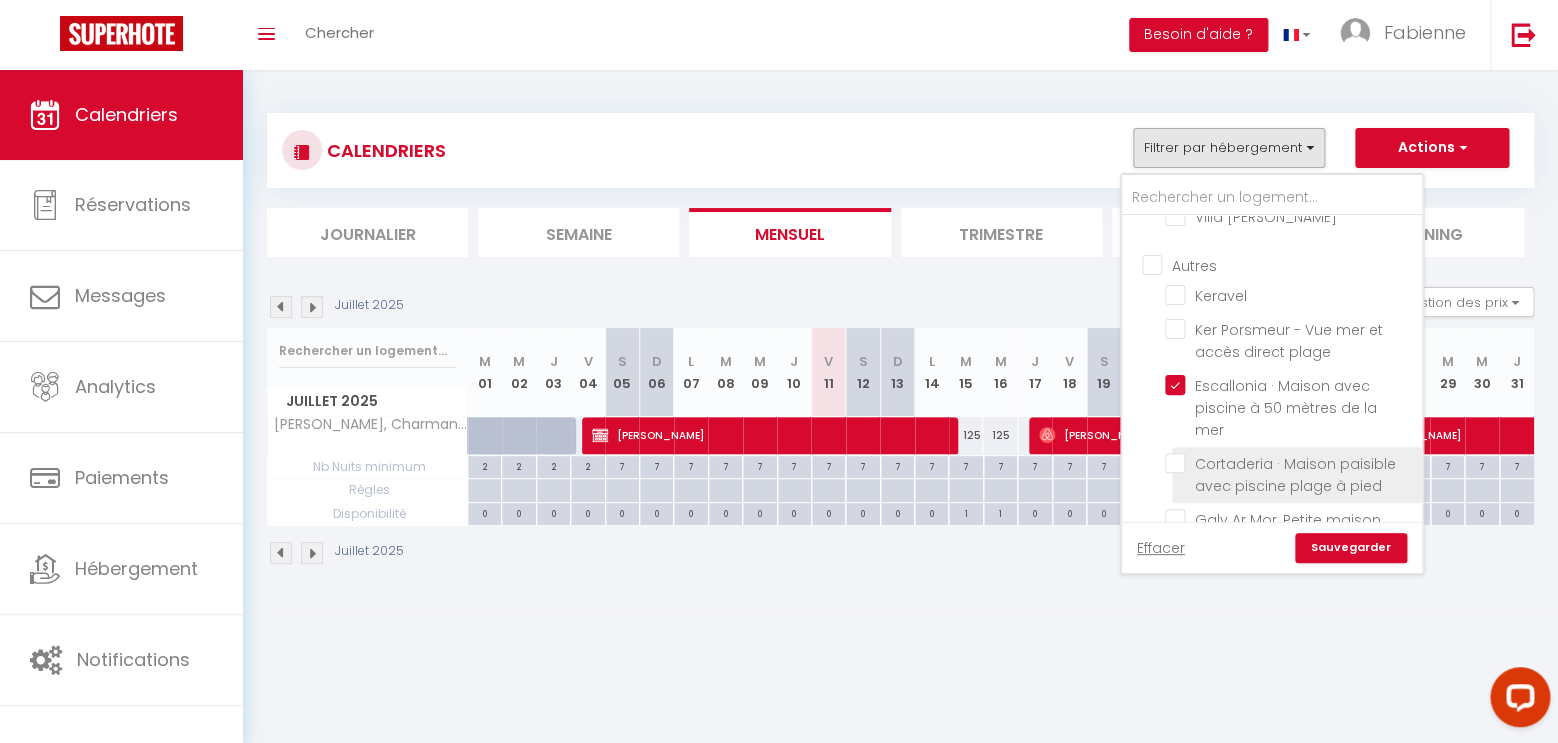 click on "Cortaderia · Maison paisible avec piscine plage à pied" at bounding box center [1290, 463] 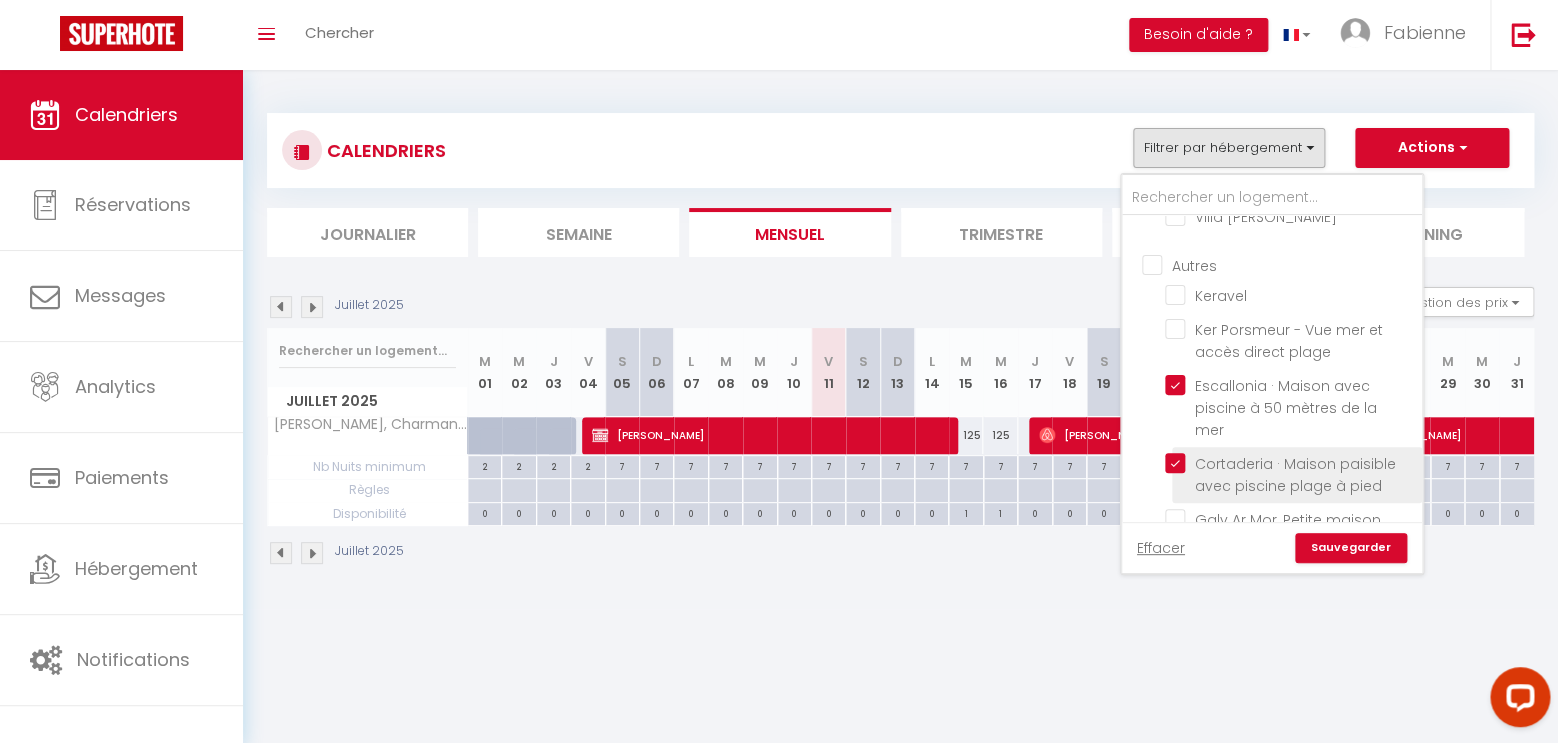 checkbox on "false" 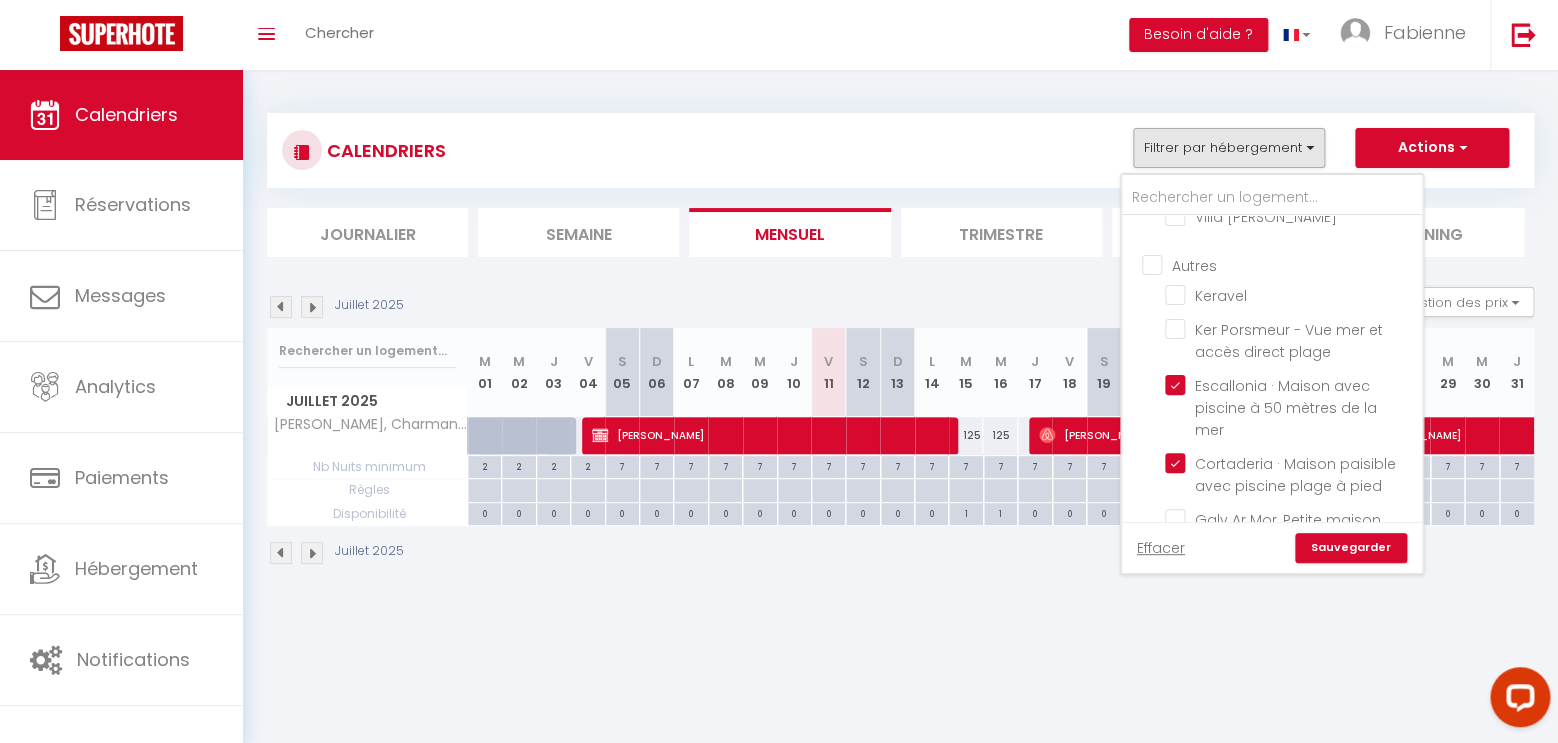 click on "Sauvegarder" at bounding box center [1351, 548] 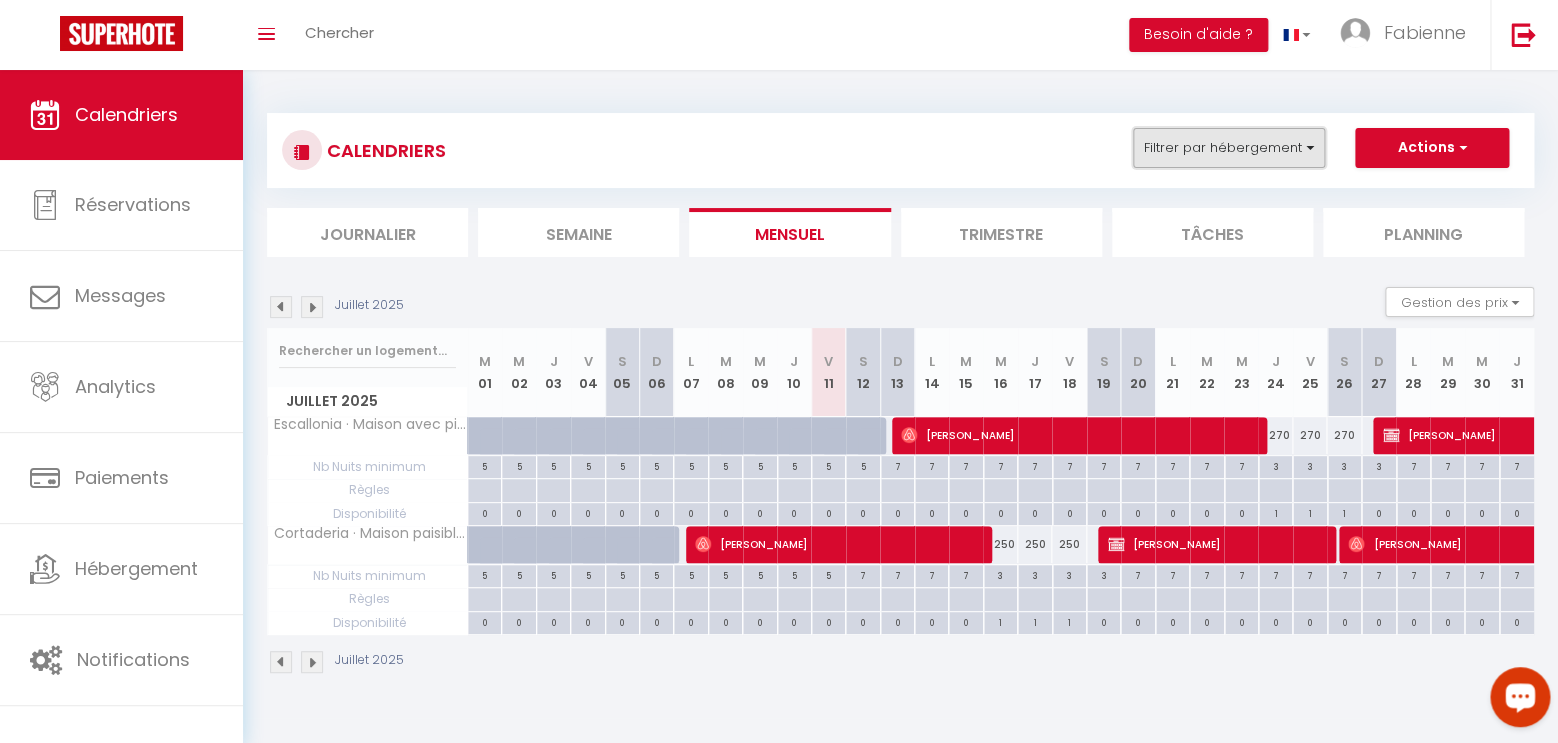click on "Filtrer par hébergement" at bounding box center (1229, 148) 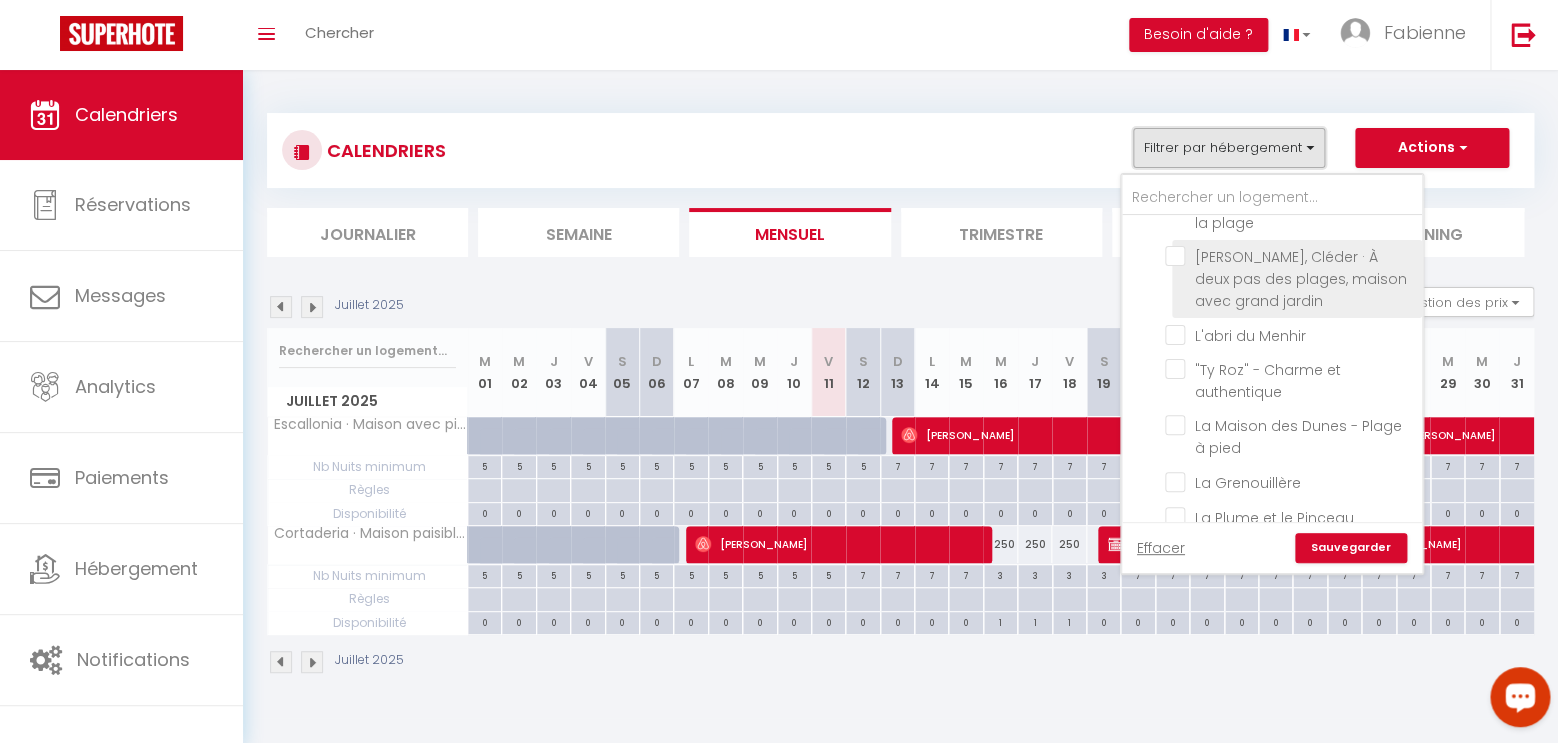 scroll, scrollTop: 960, scrollLeft: 0, axis: vertical 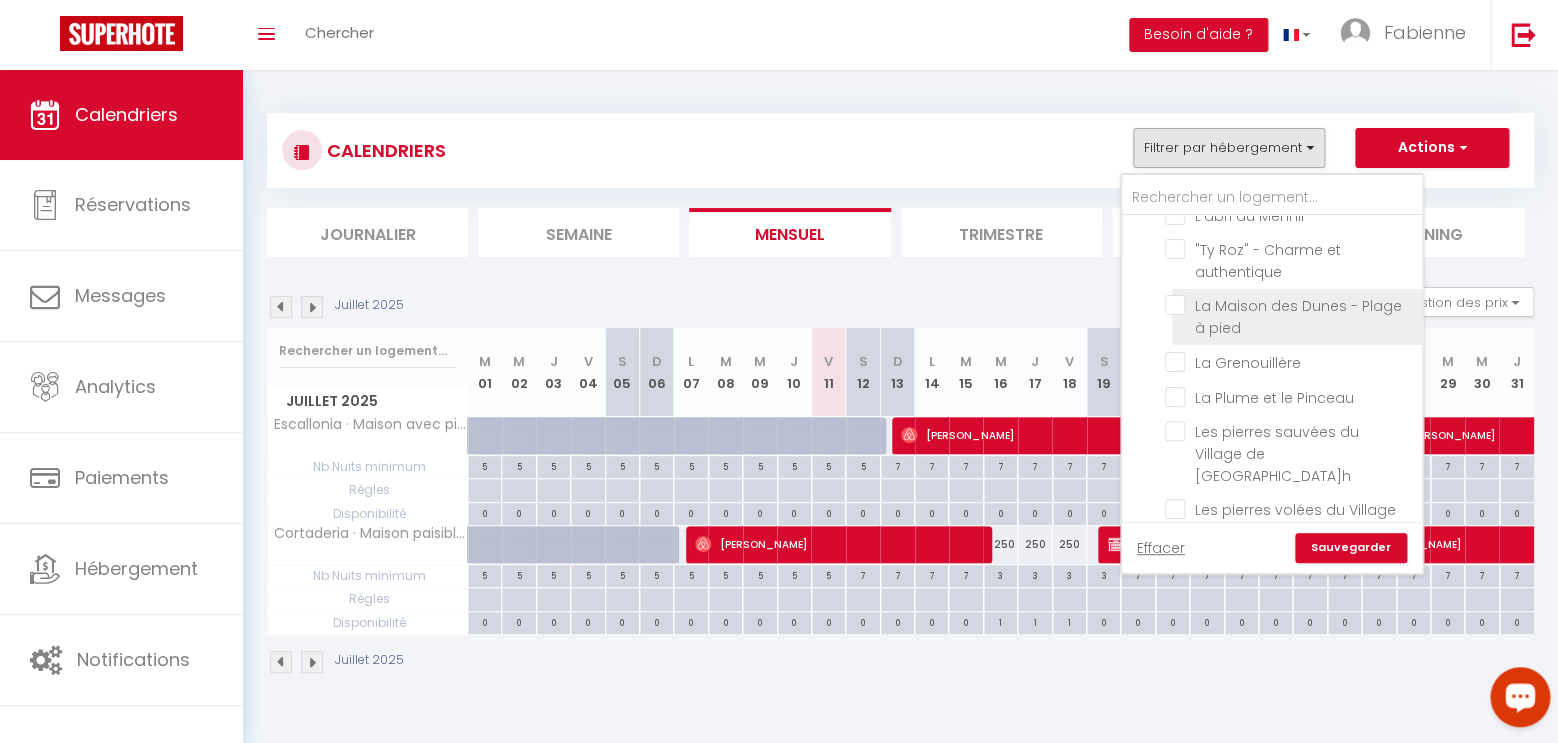 click on "La Maison des Dunes - Plage à pied" at bounding box center [1290, 305] 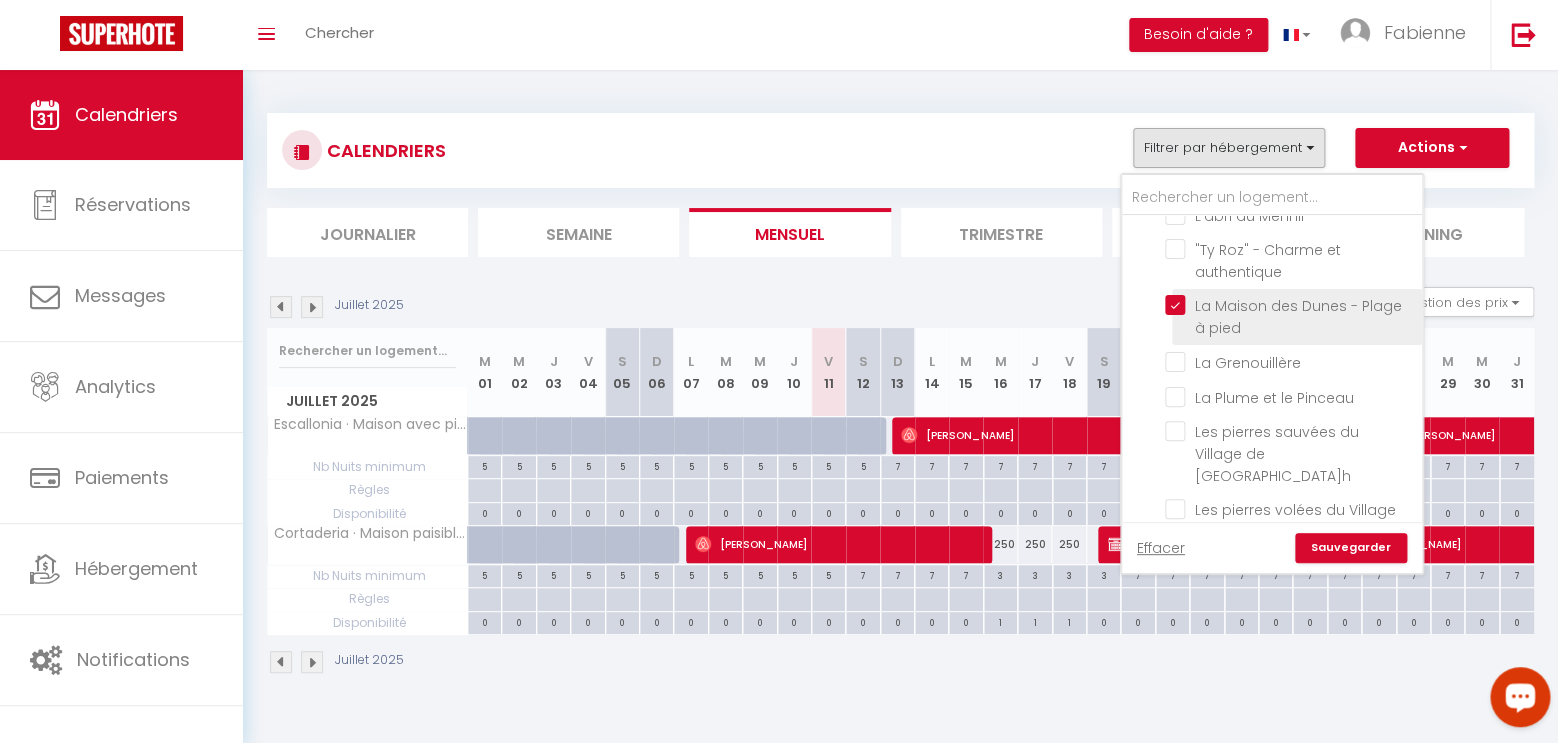 checkbox on "false" 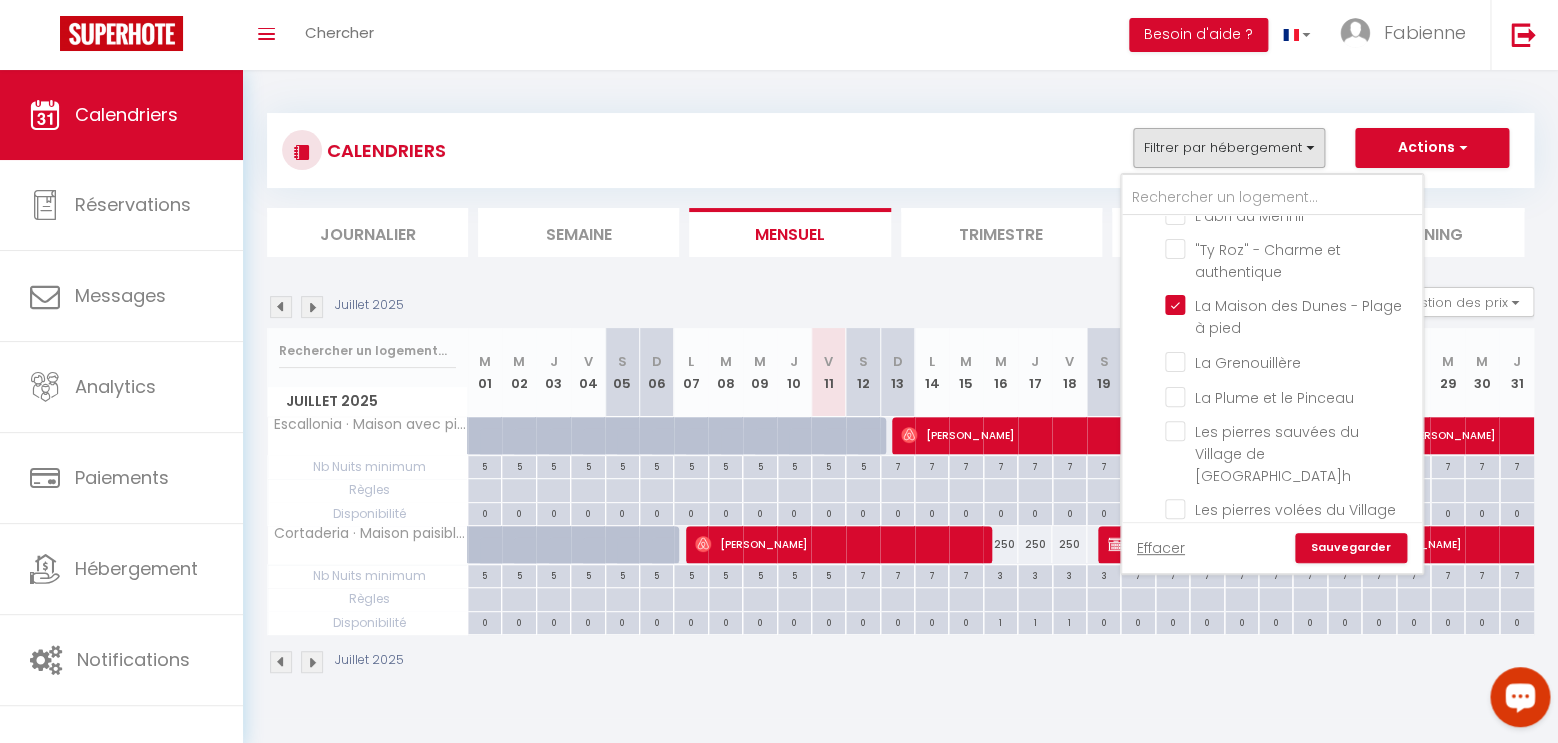 click on "Sauvegarder" at bounding box center [1351, 548] 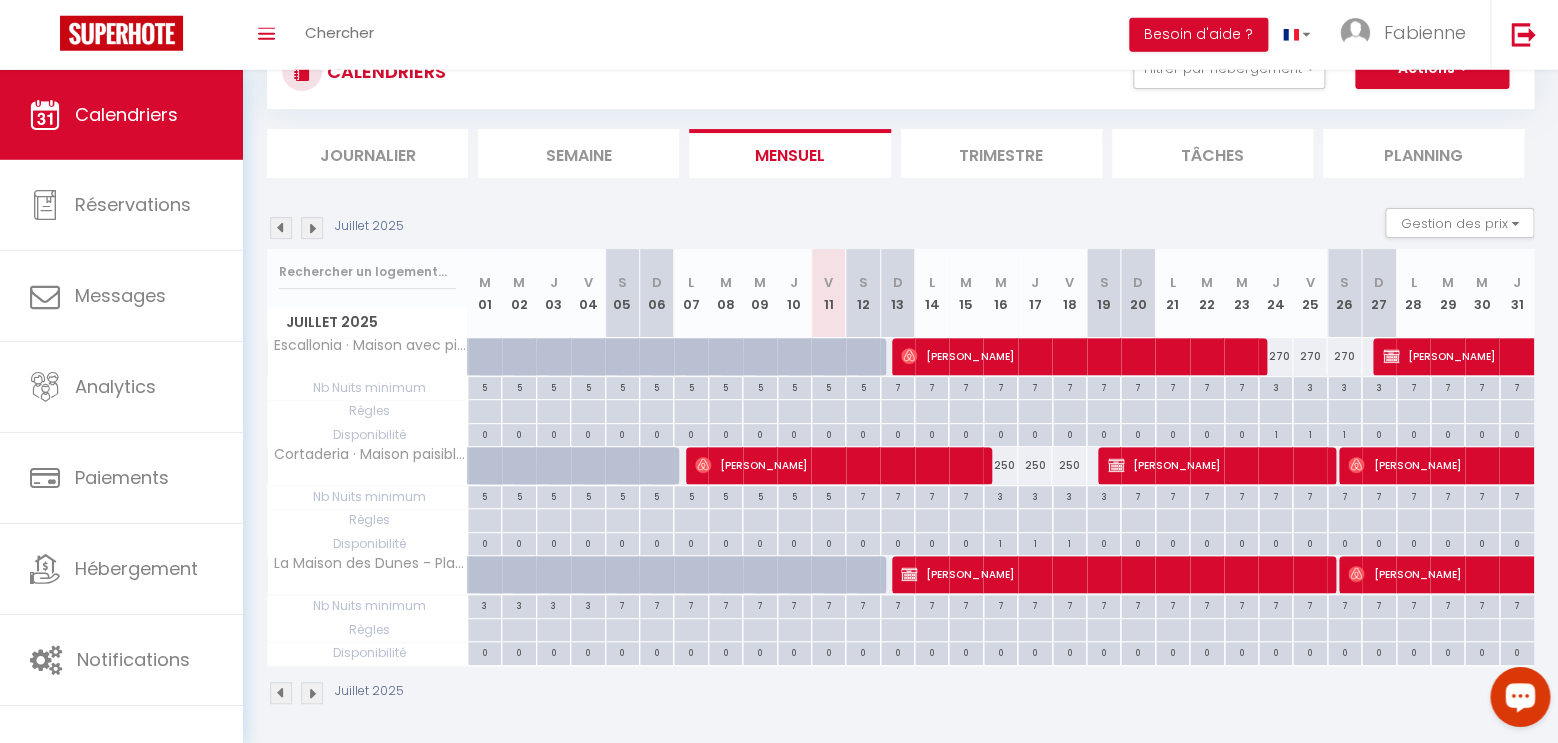 scroll, scrollTop: 80, scrollLeft: 0, axis: vertical 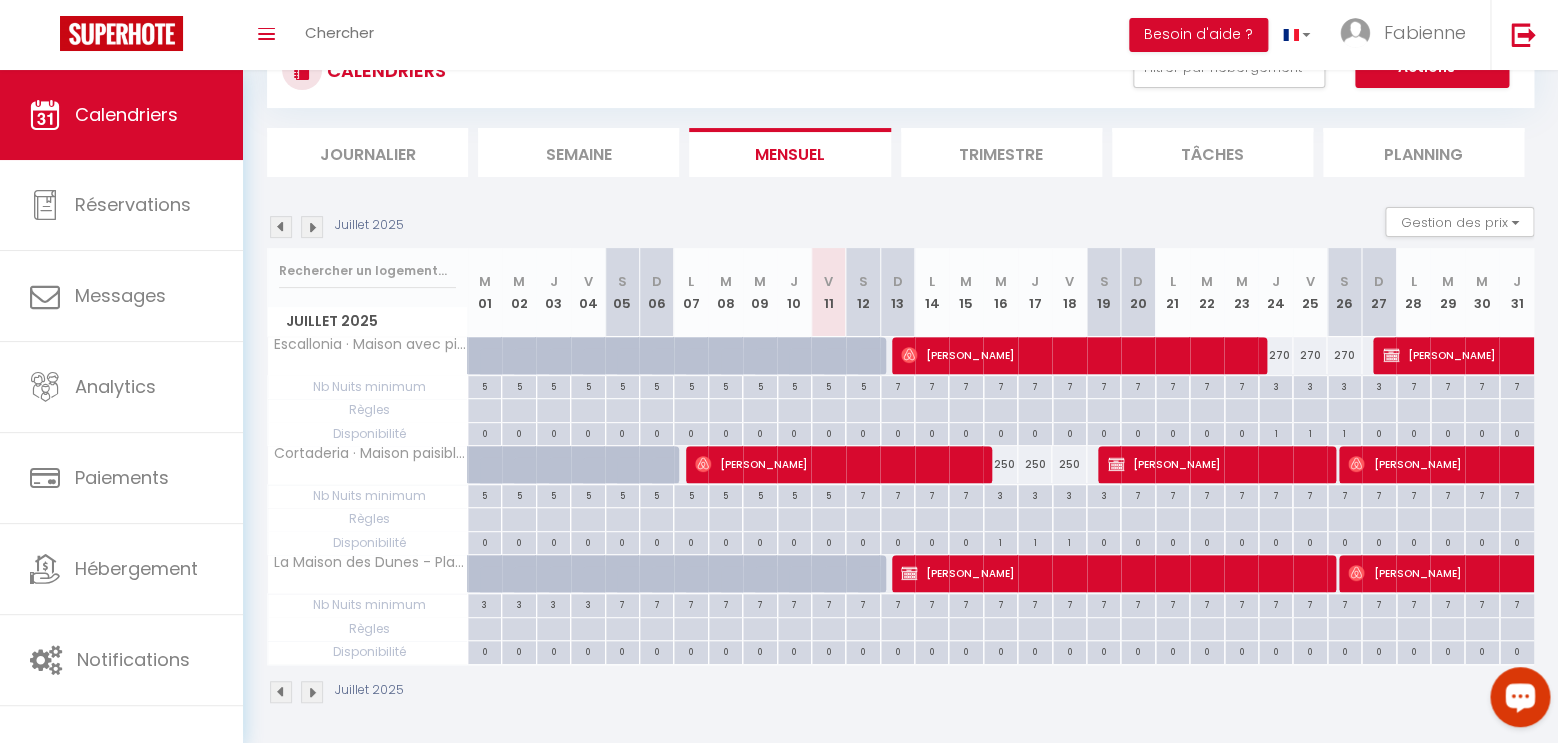 click at bounding box center (875, 585) 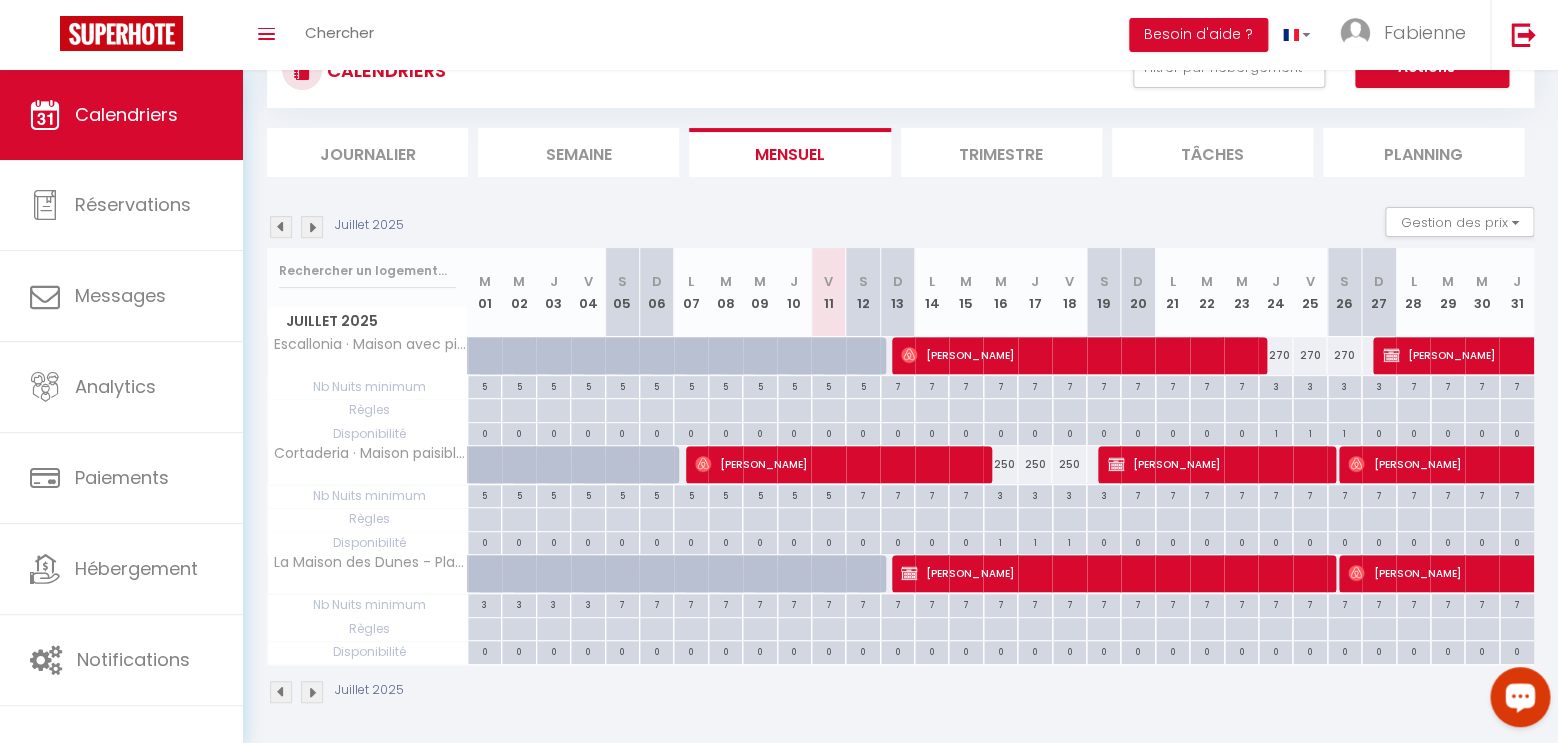 type on "220" 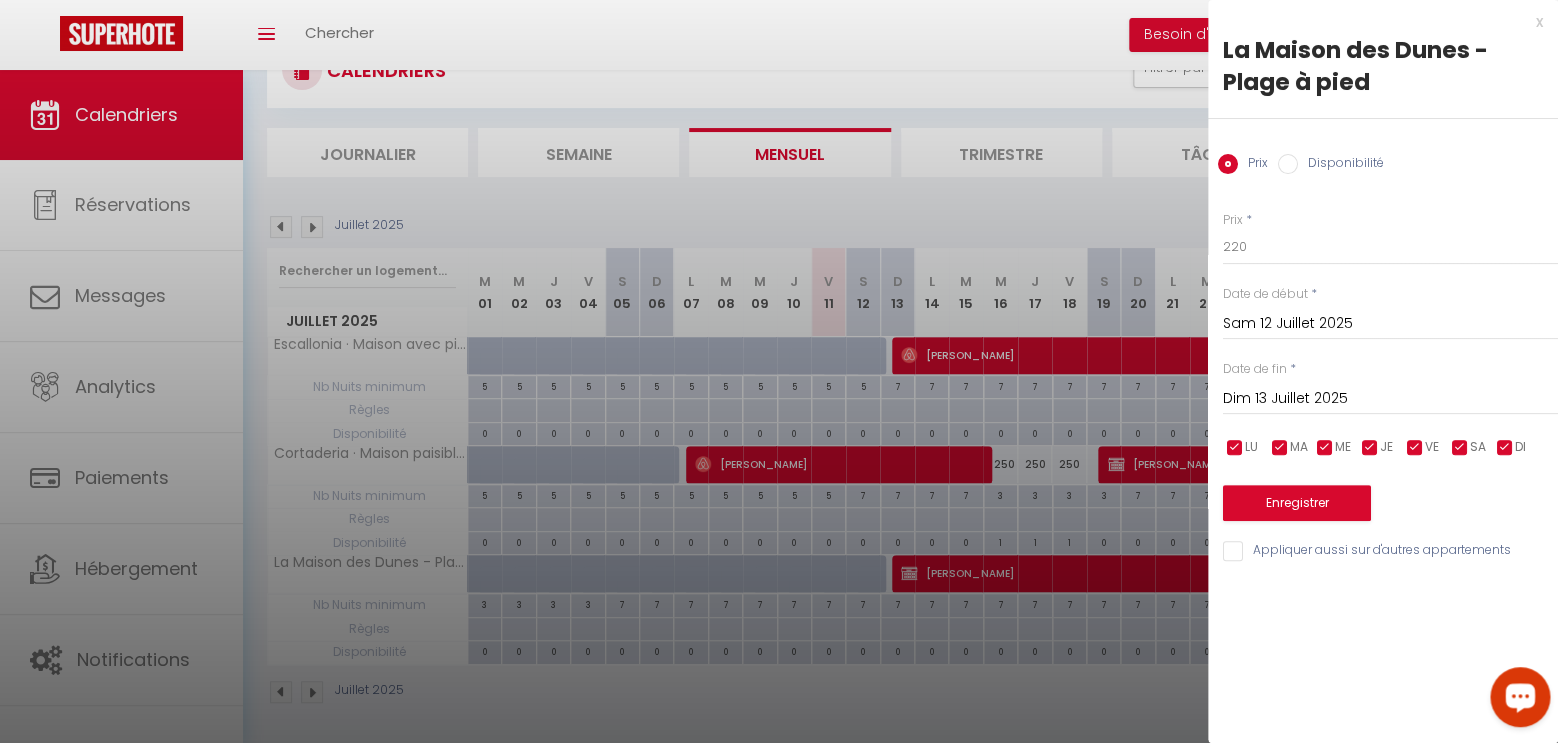 click on "x" at bounding box center (1375, 22) 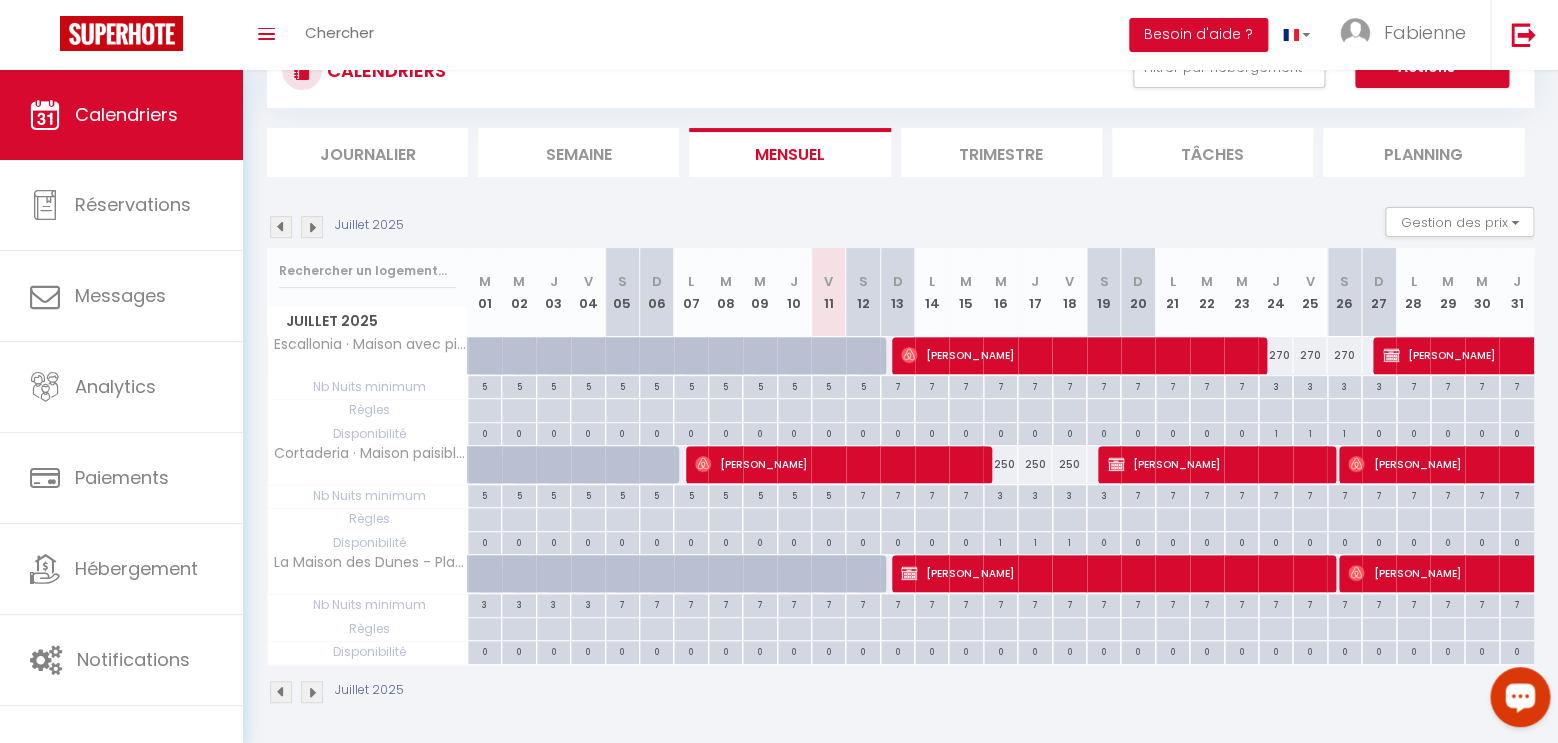 click on "[PERSON_NAME]" at bounding box center [1110, 573] 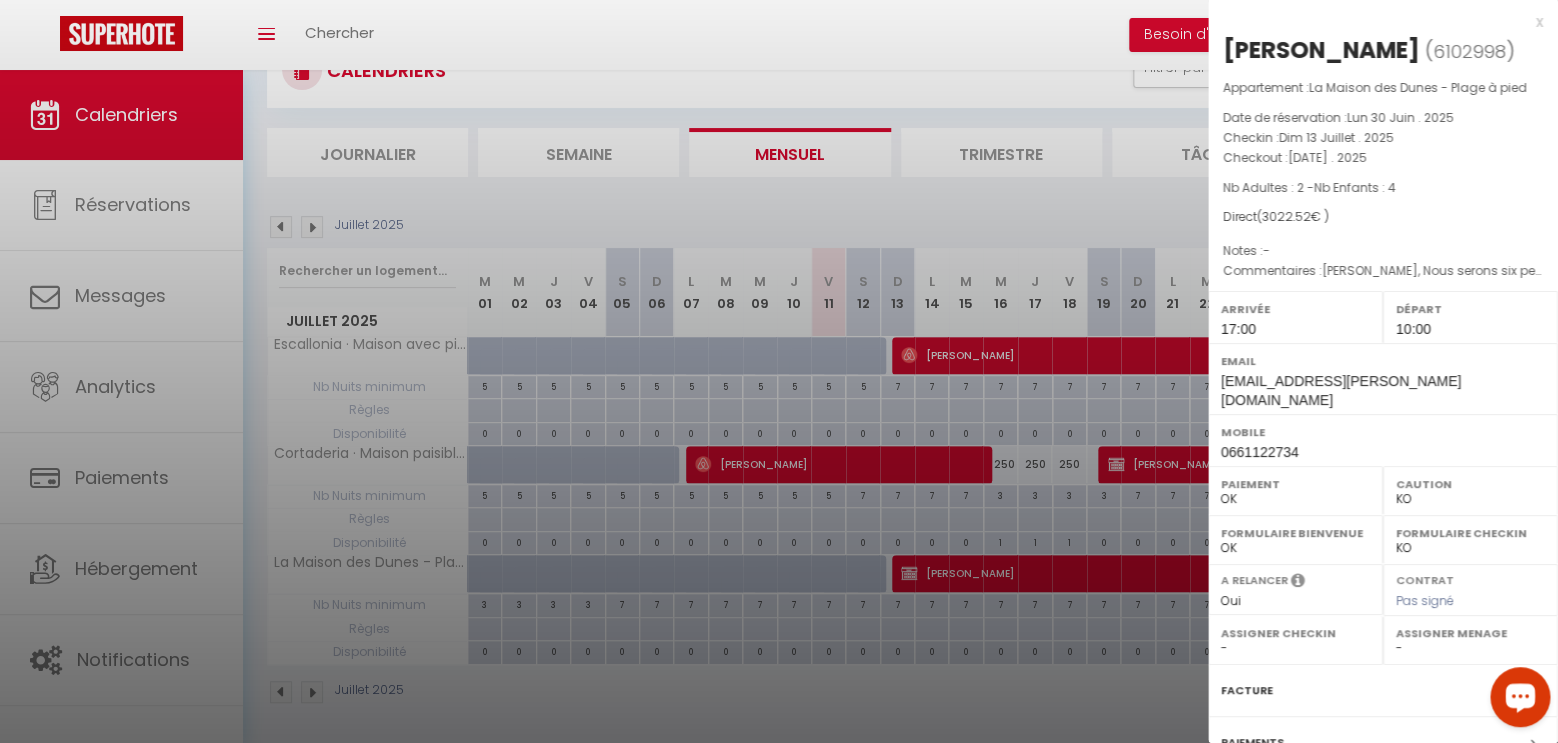 select on "18908" 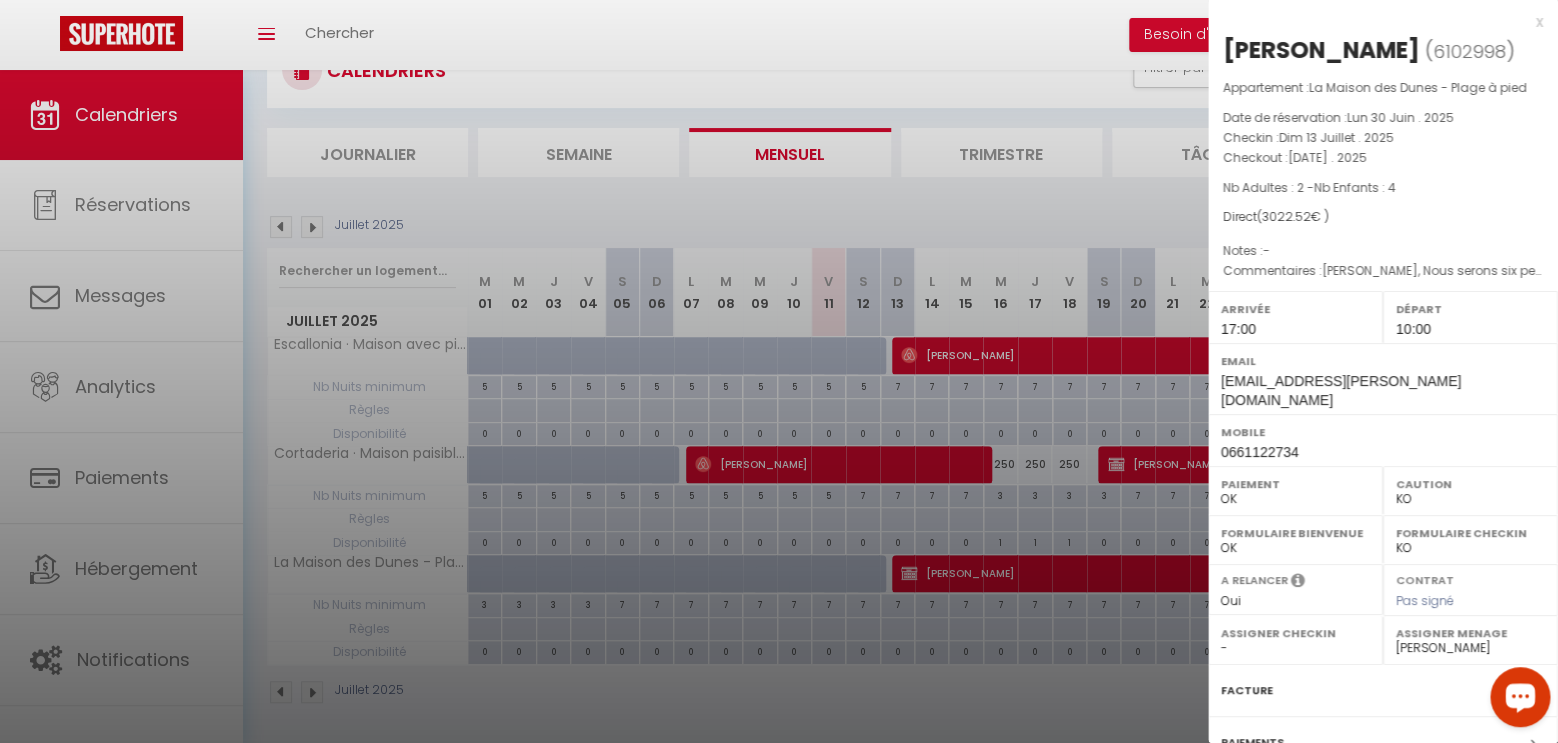 click on "x" at bounding box center (1375, 22) 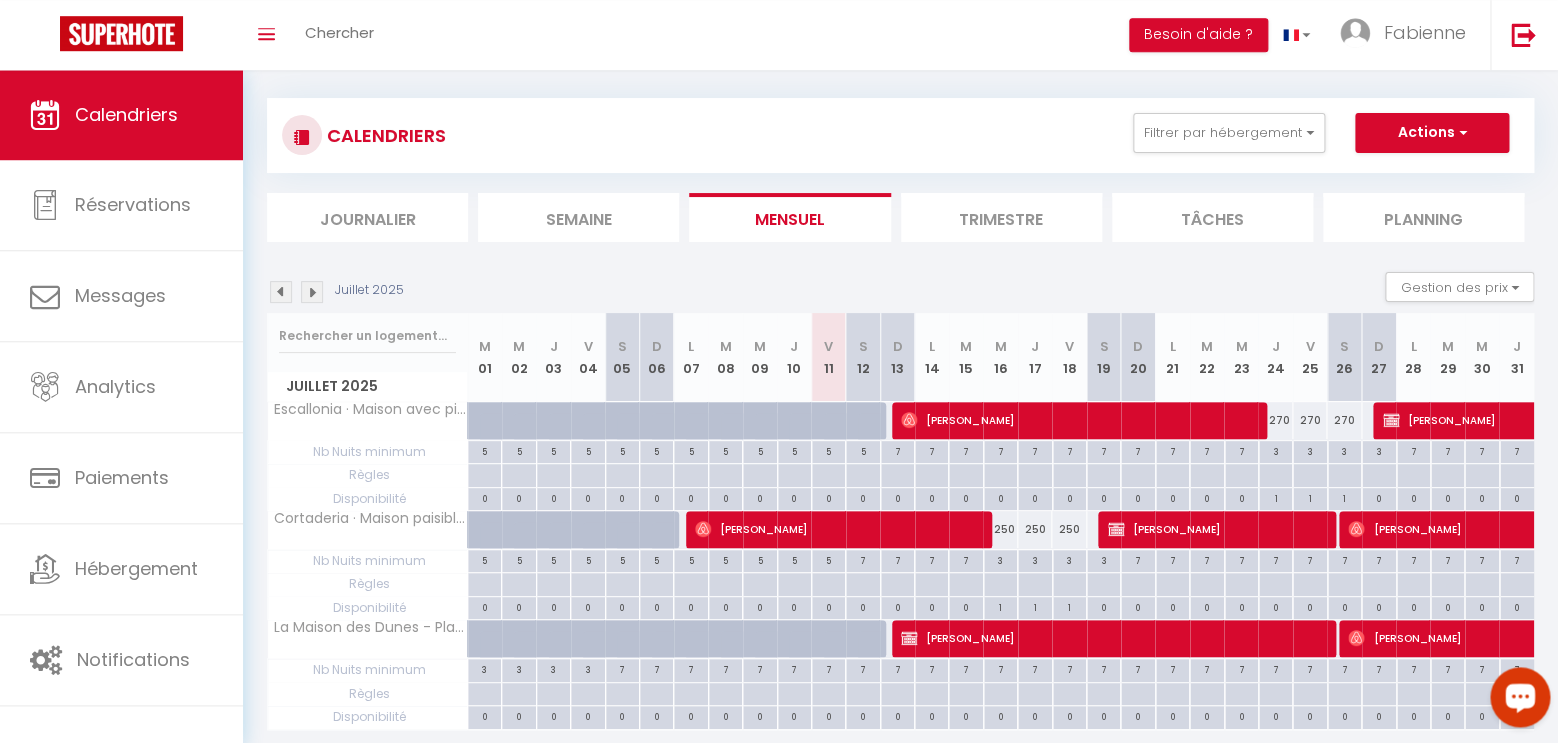 scroll, scrollTop: 0, scrollLeft: 0, axis: both 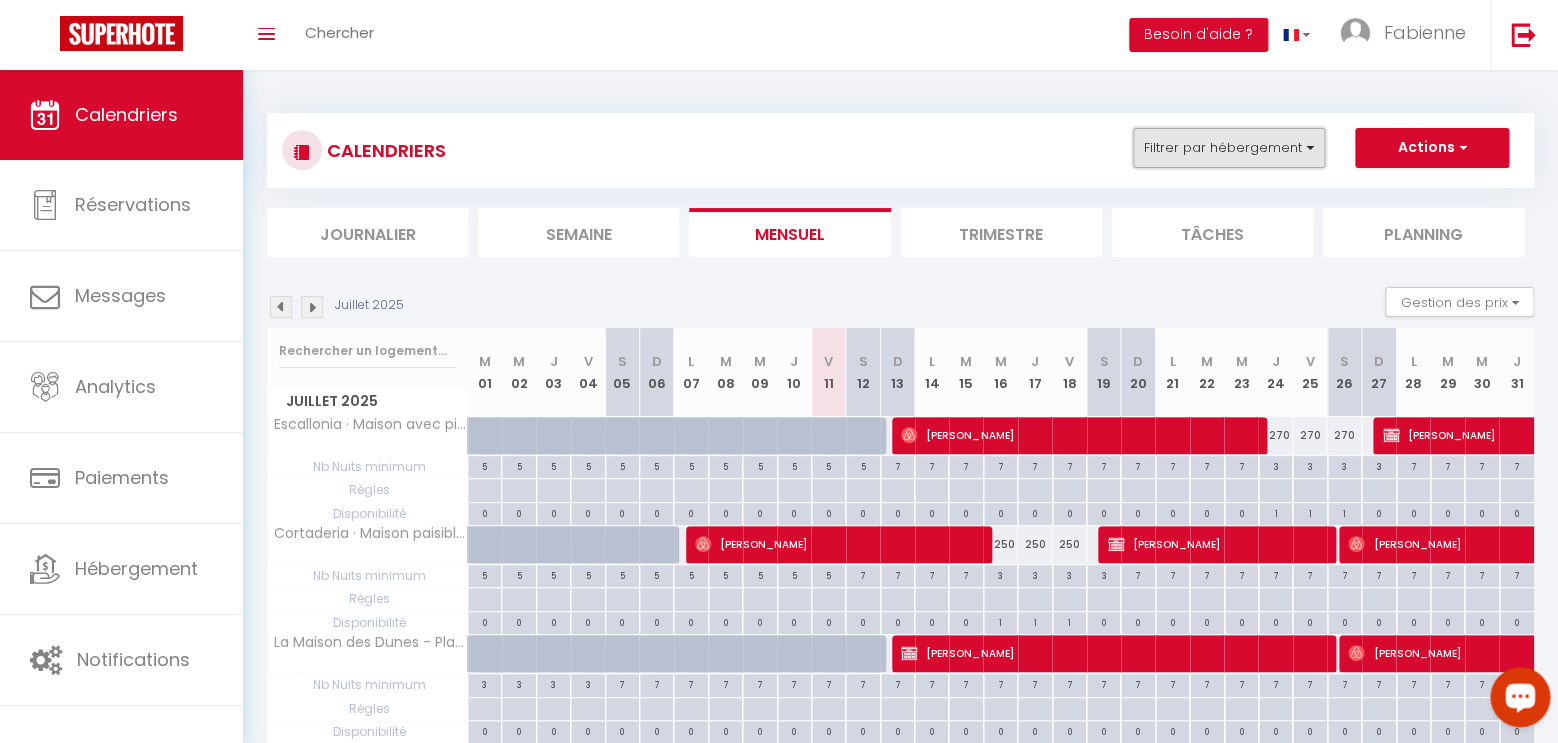 click on "Filtrer par hébergement" at bounding box center [1229, 148] 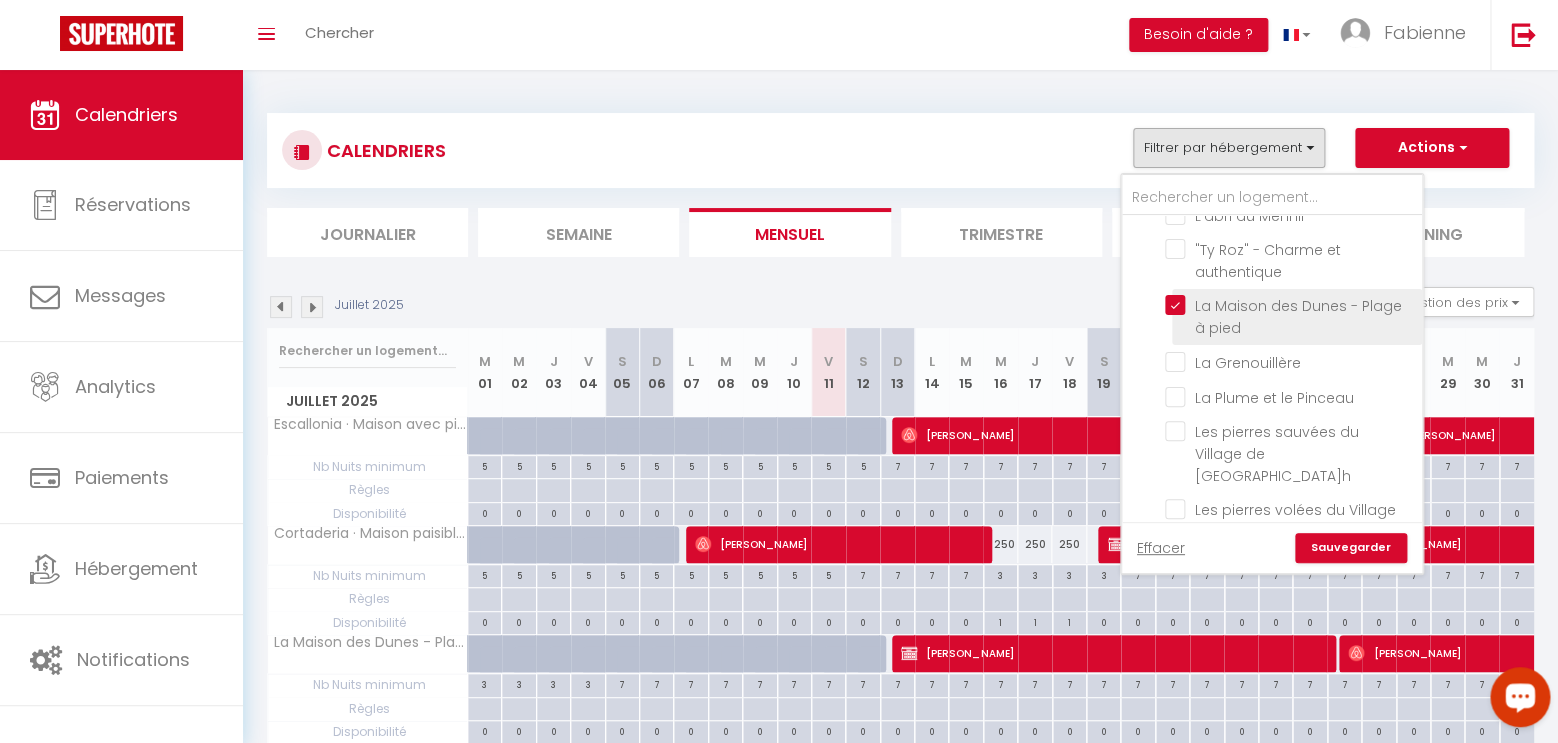 click on "La Maison des Dunes - Plage à pied" at bounding box center [1290, 305] 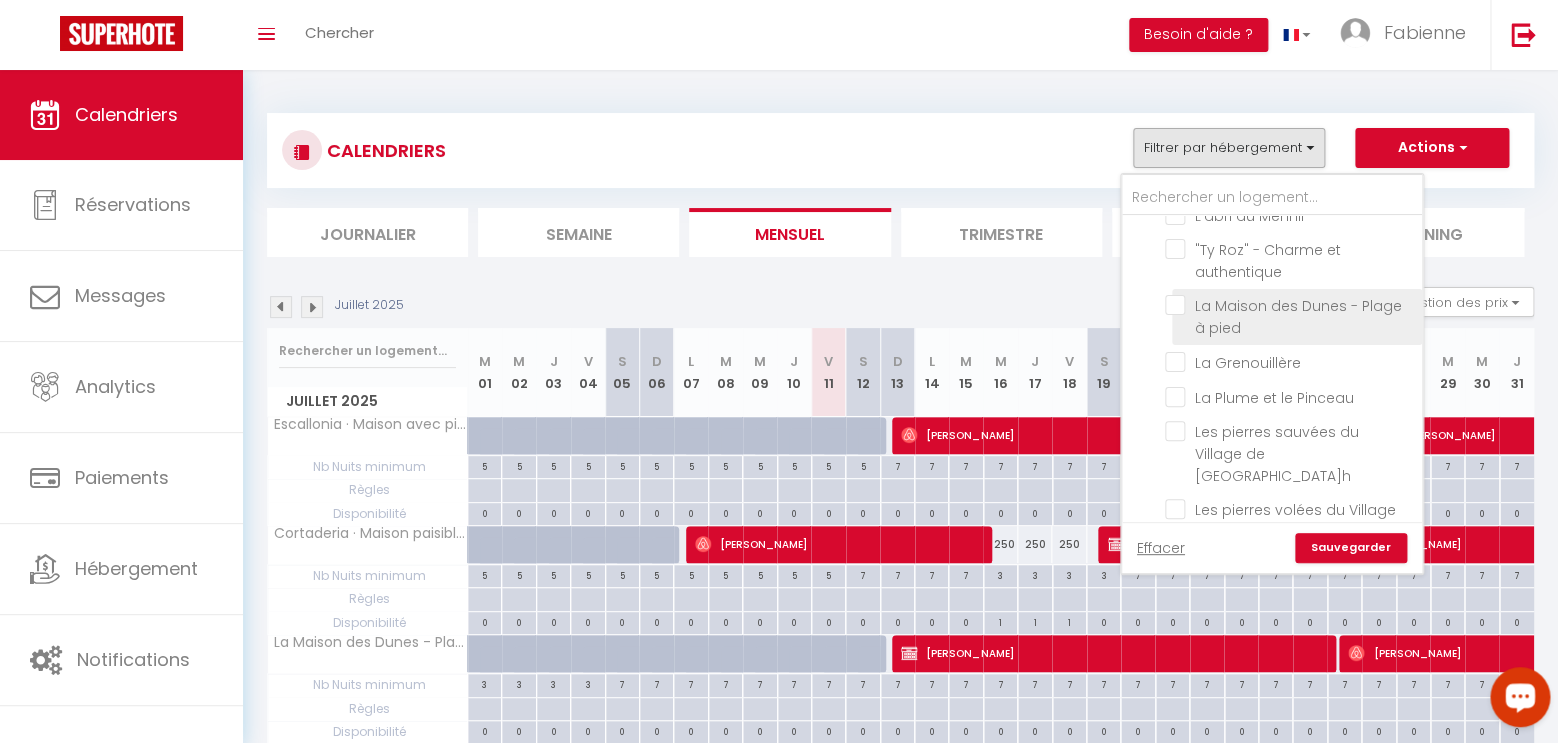 checkbox on "false" 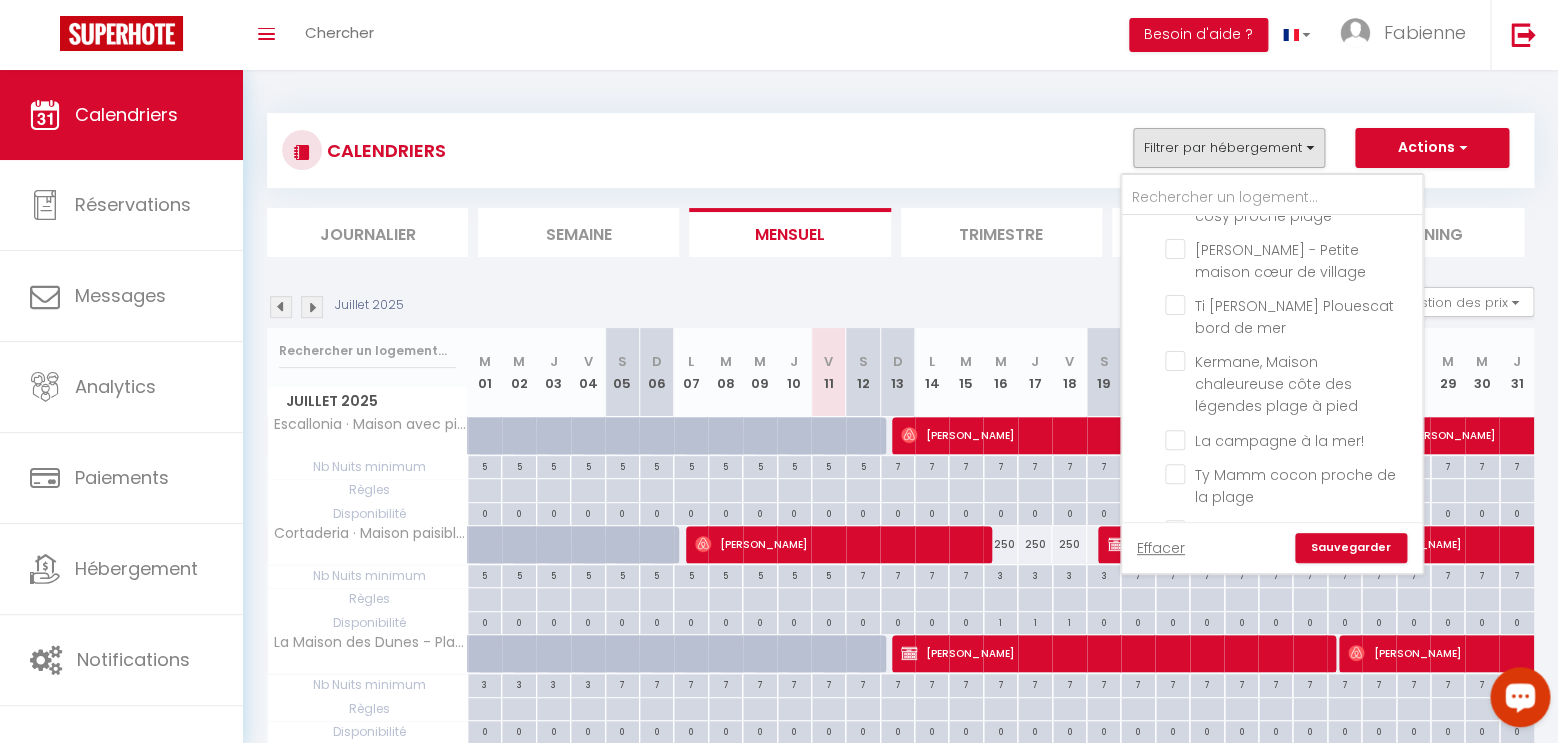 scroll, scrollTop: 240, scrollLeft: 0, axis: vertical 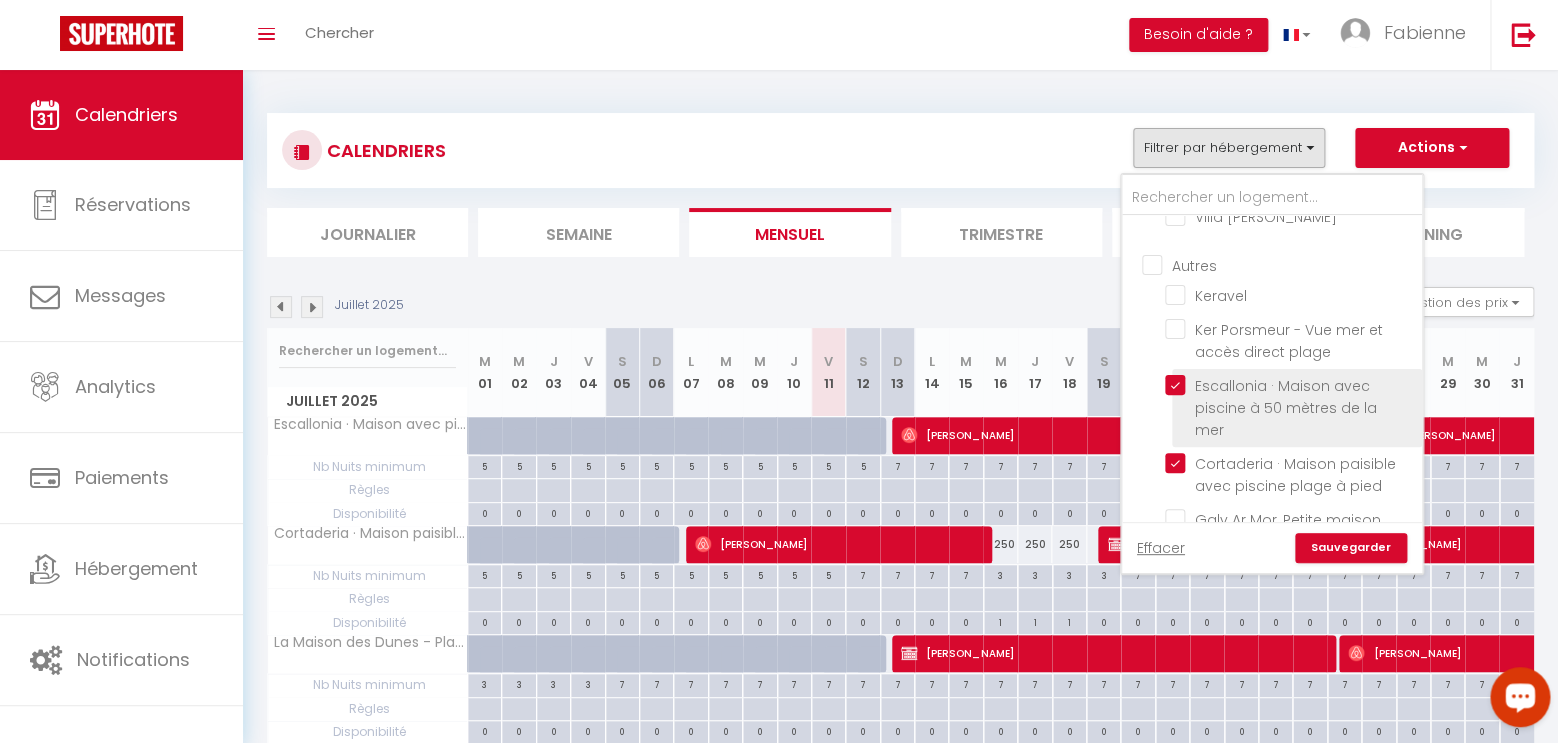 click on "Escallonia · Maison avec piscine à 50 mètres de la mer" at bounding box center (1290, 385) 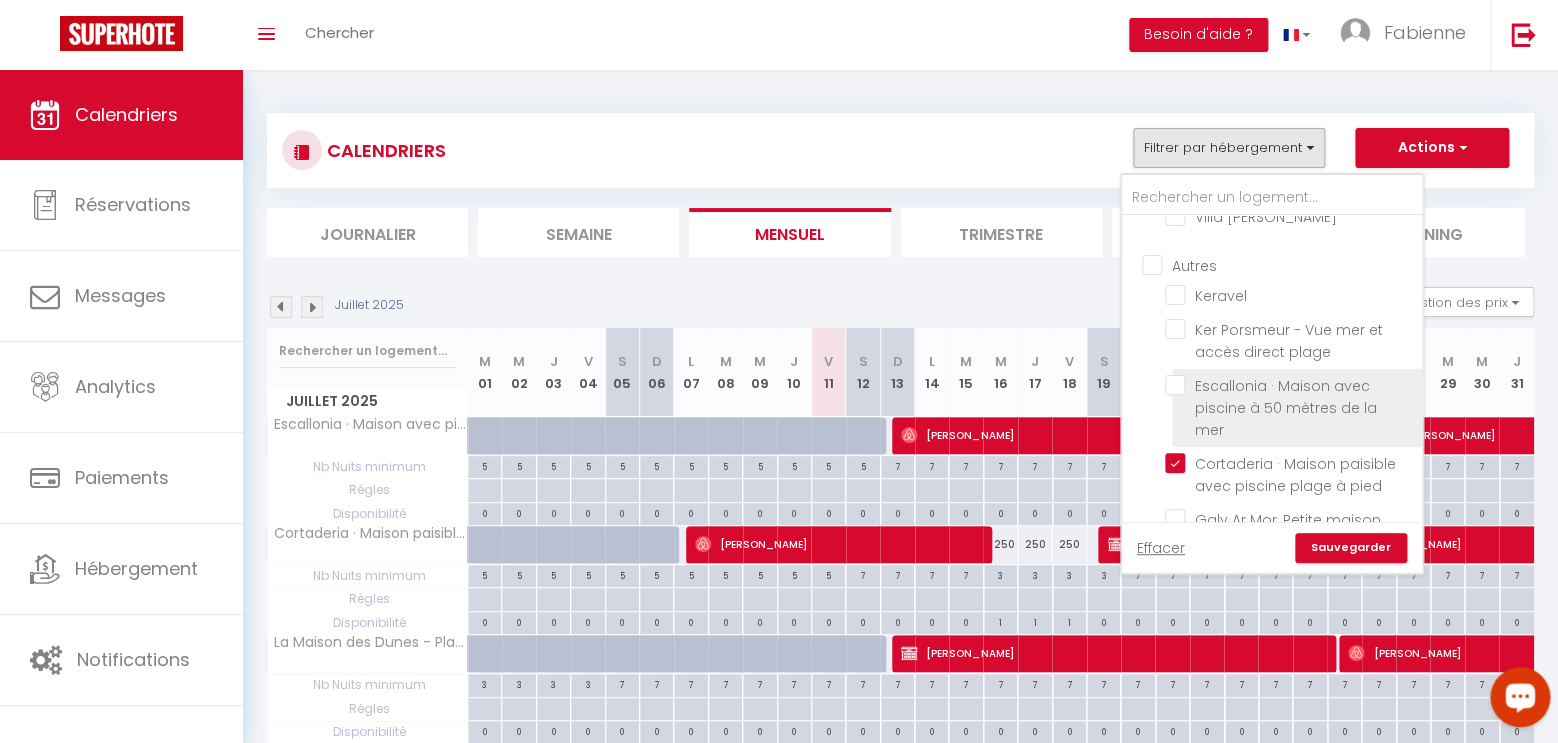 checkbox on "false" 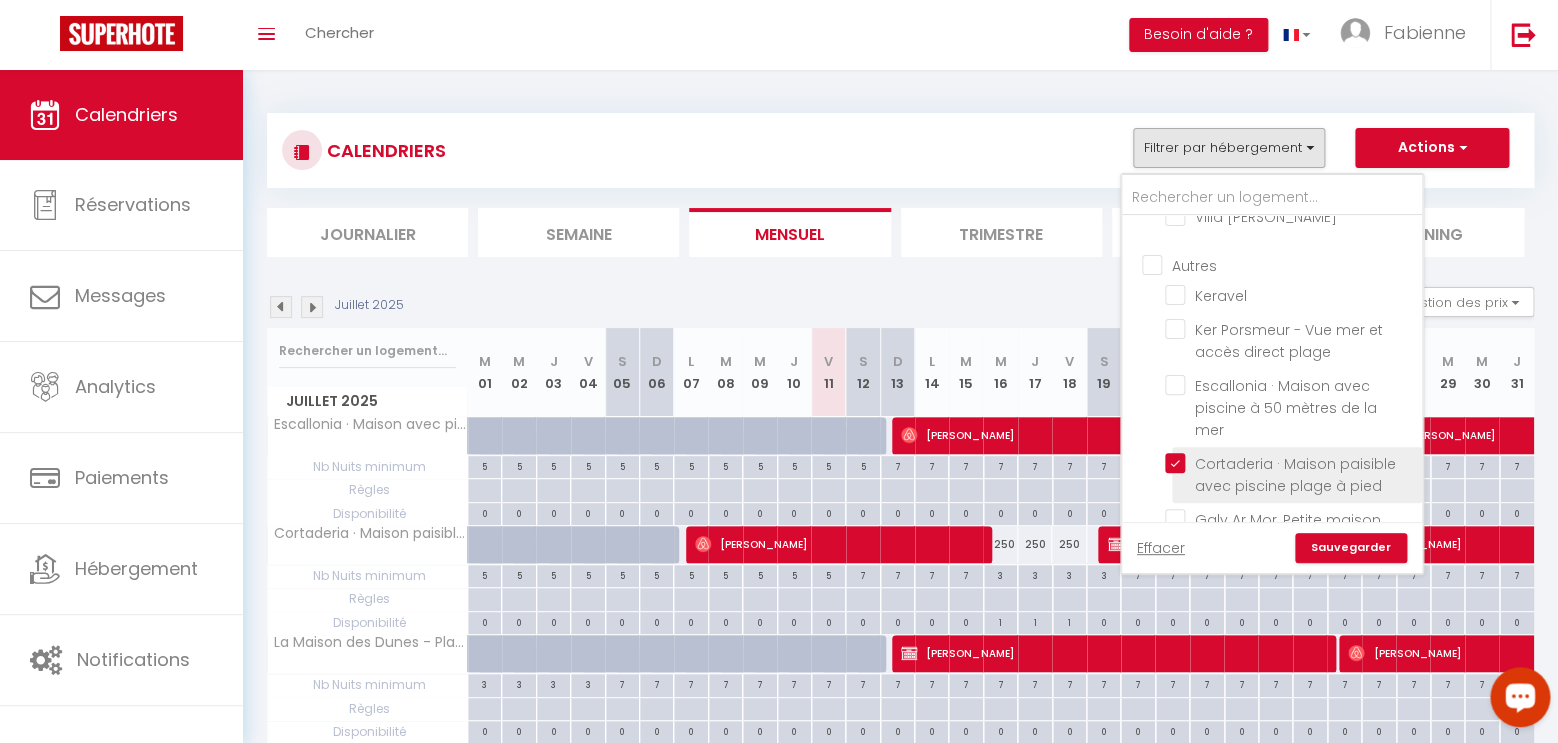click on "Cortaderia · Maison paisible avec piscine plage à pied" at bounding box center (1290, 463) 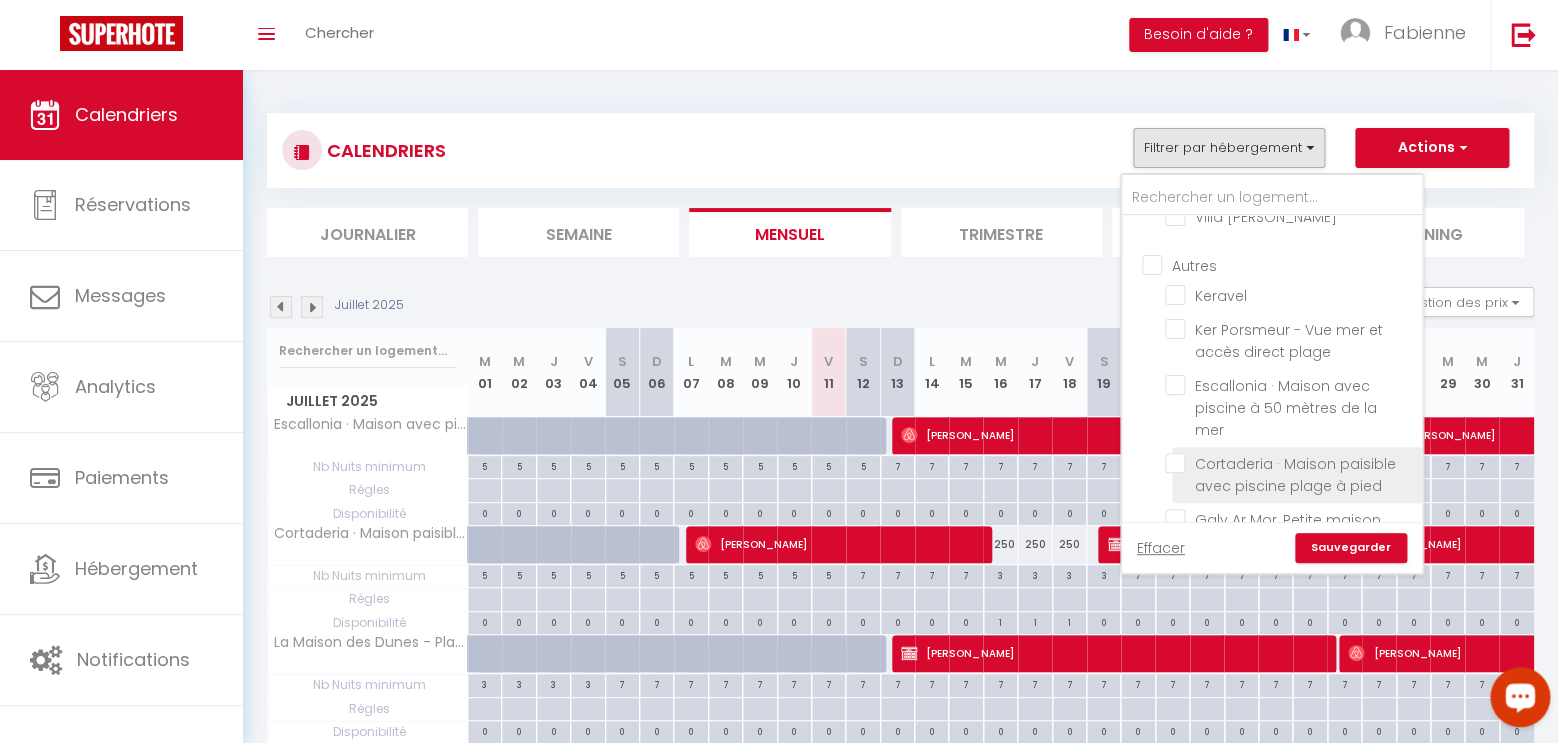 checkbox on "false" 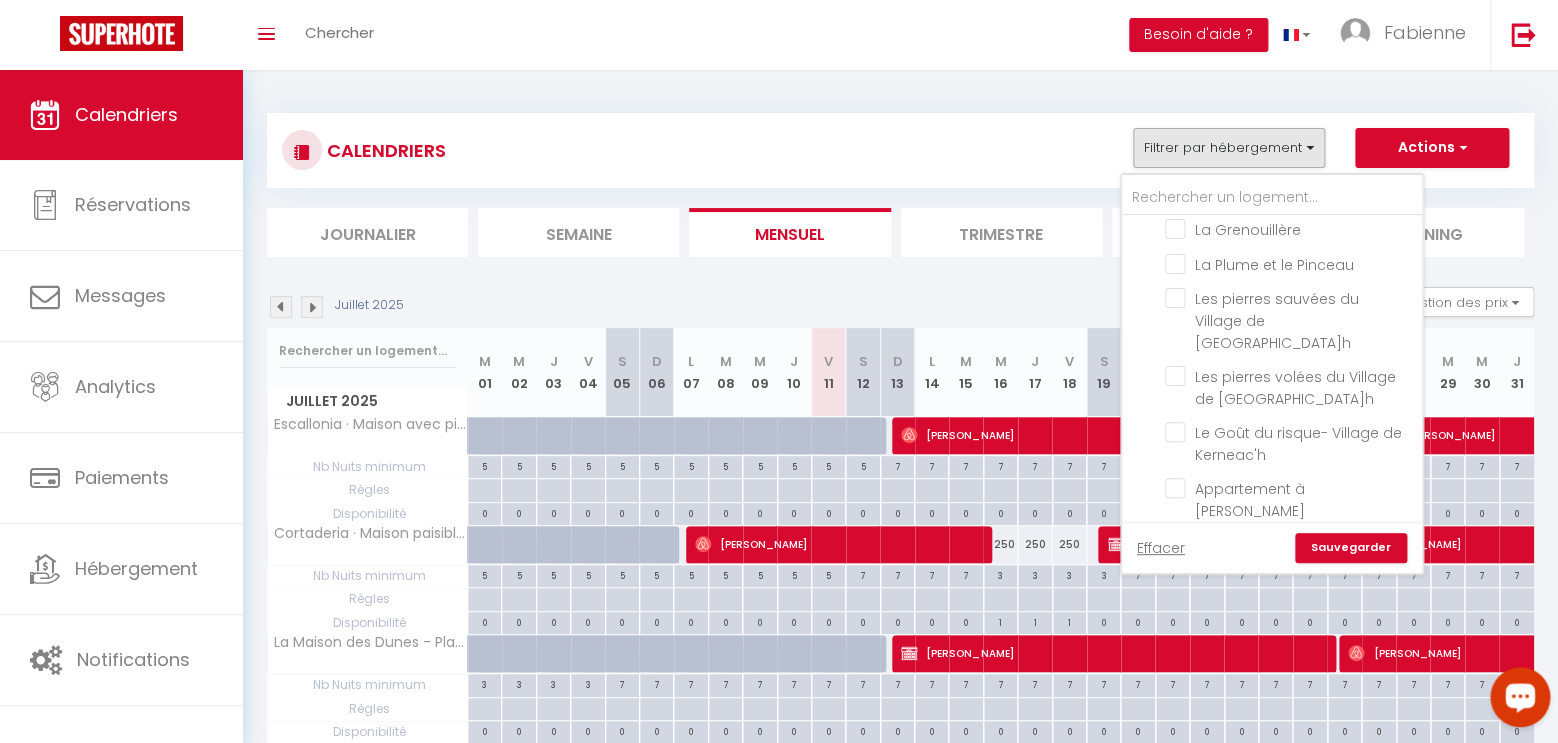 scroll, scrollTop: 1092, scrollLeft: 0, axis: vertical 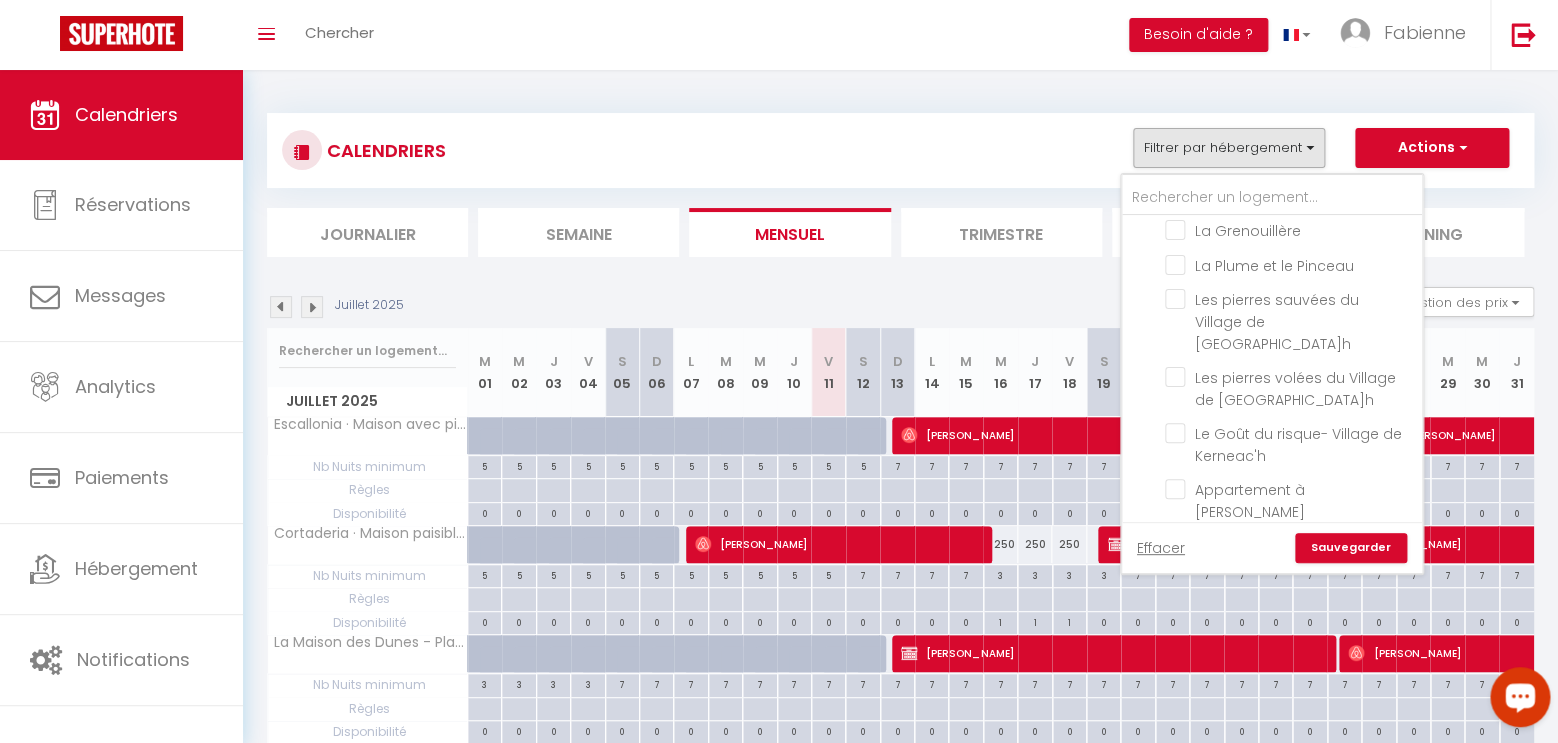 click on "Ti Mor - Jolie maison à 700m de la plage" at bounding box center [1290, 545] 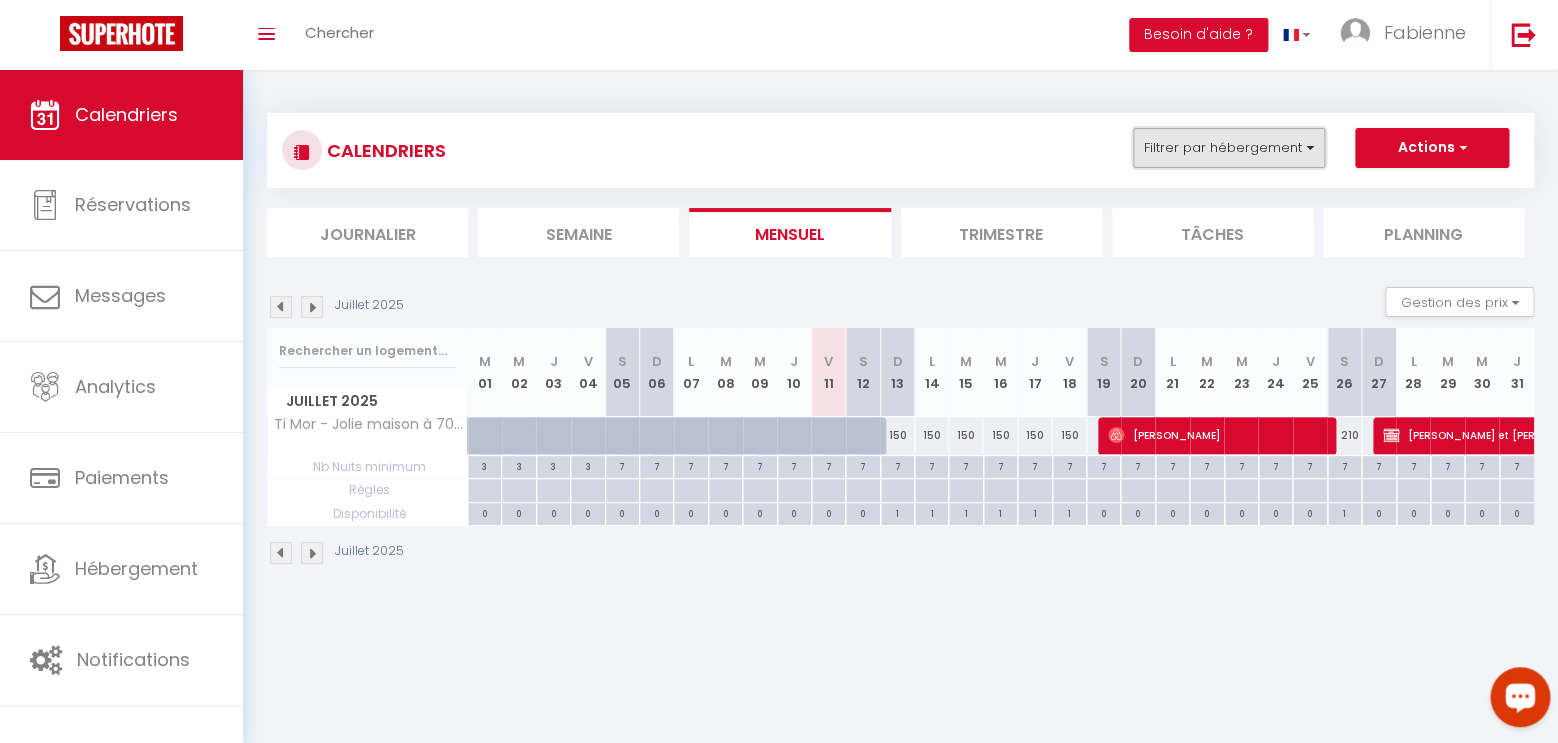 click on "Filtrer par hébergement" at bounding box center (1229, 148) 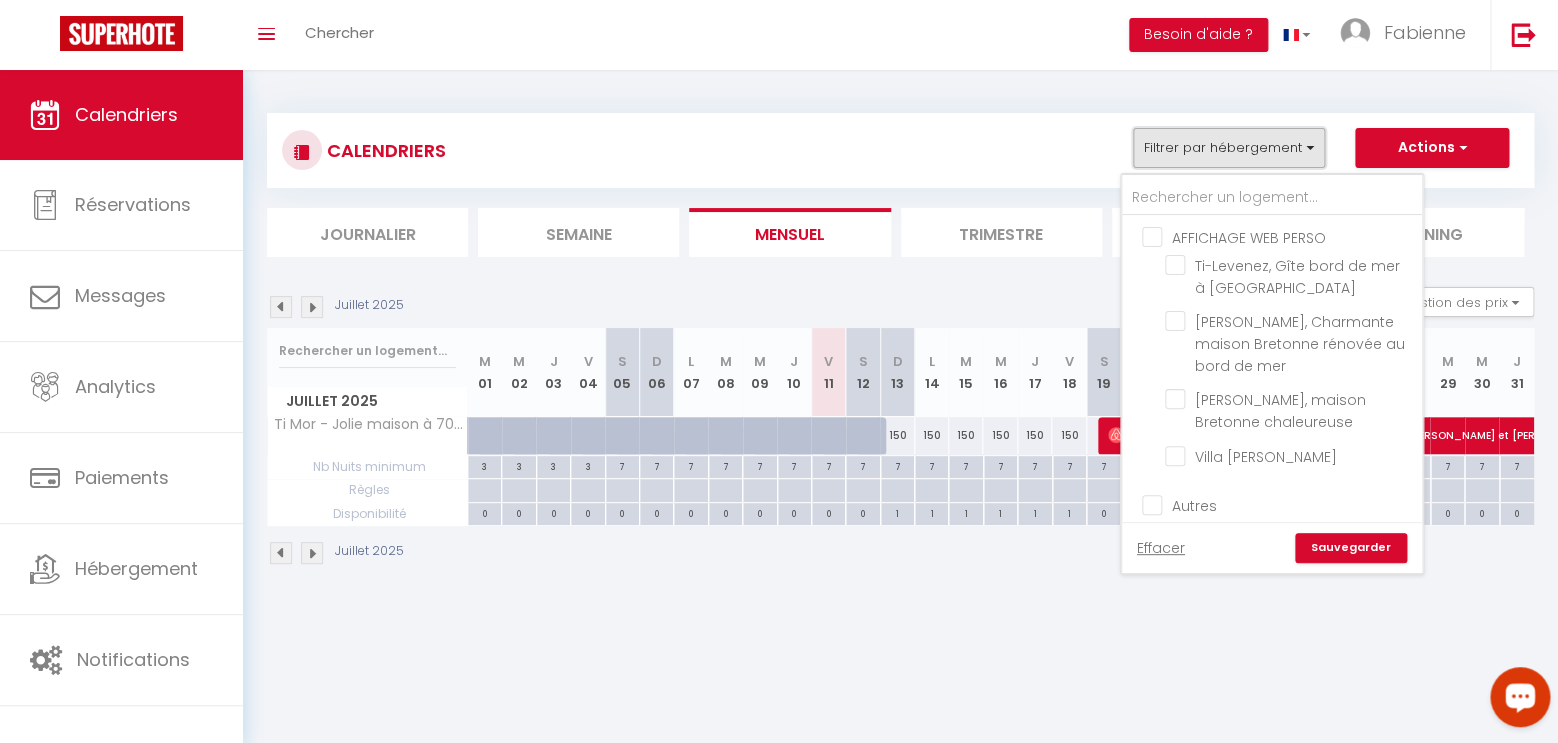 scroll, scrollTop: 1092, scrollLeft: 0, axis: vertical 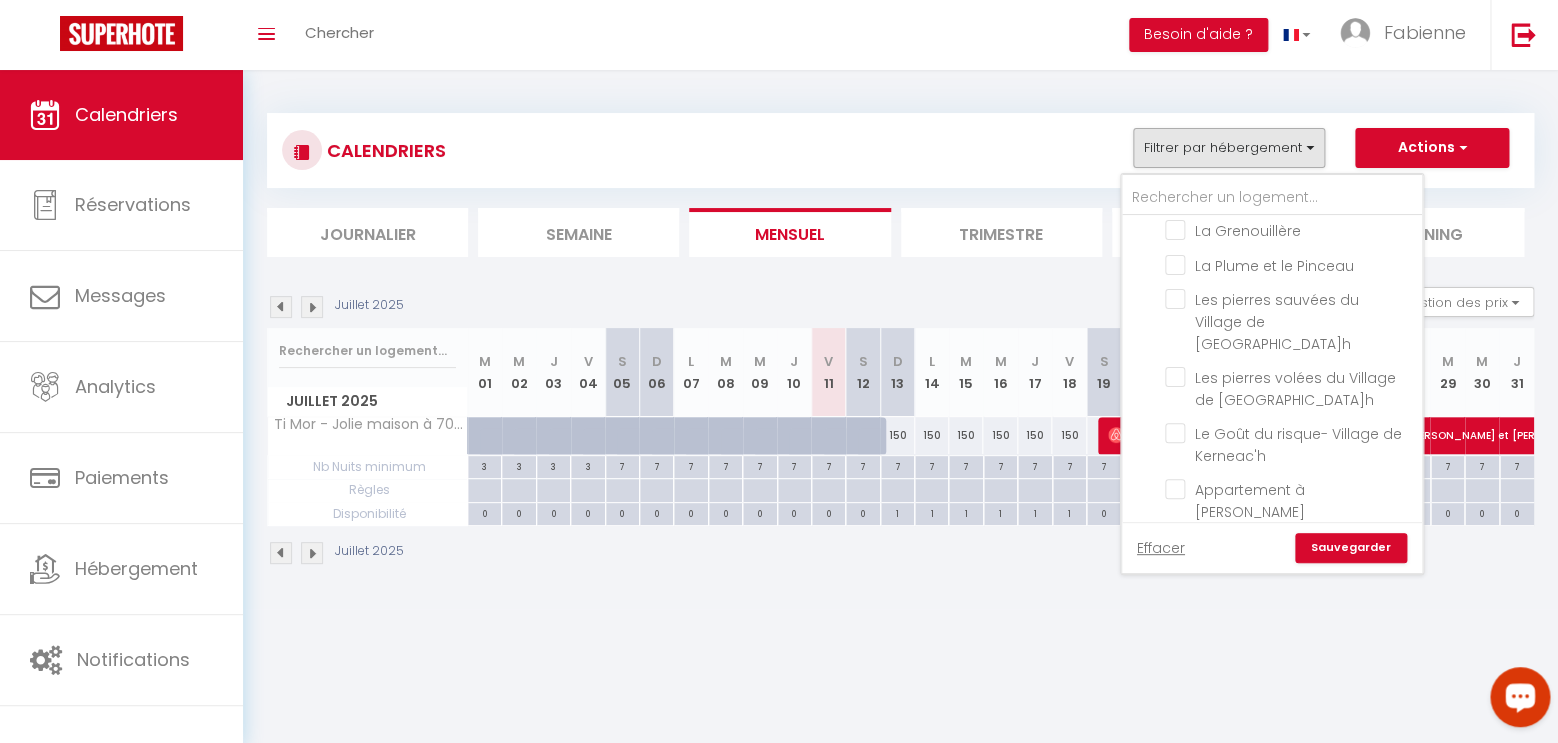 click on "Ti Mor - Jolie maison à 700m de la plage" at bounding box center (1290, 545) 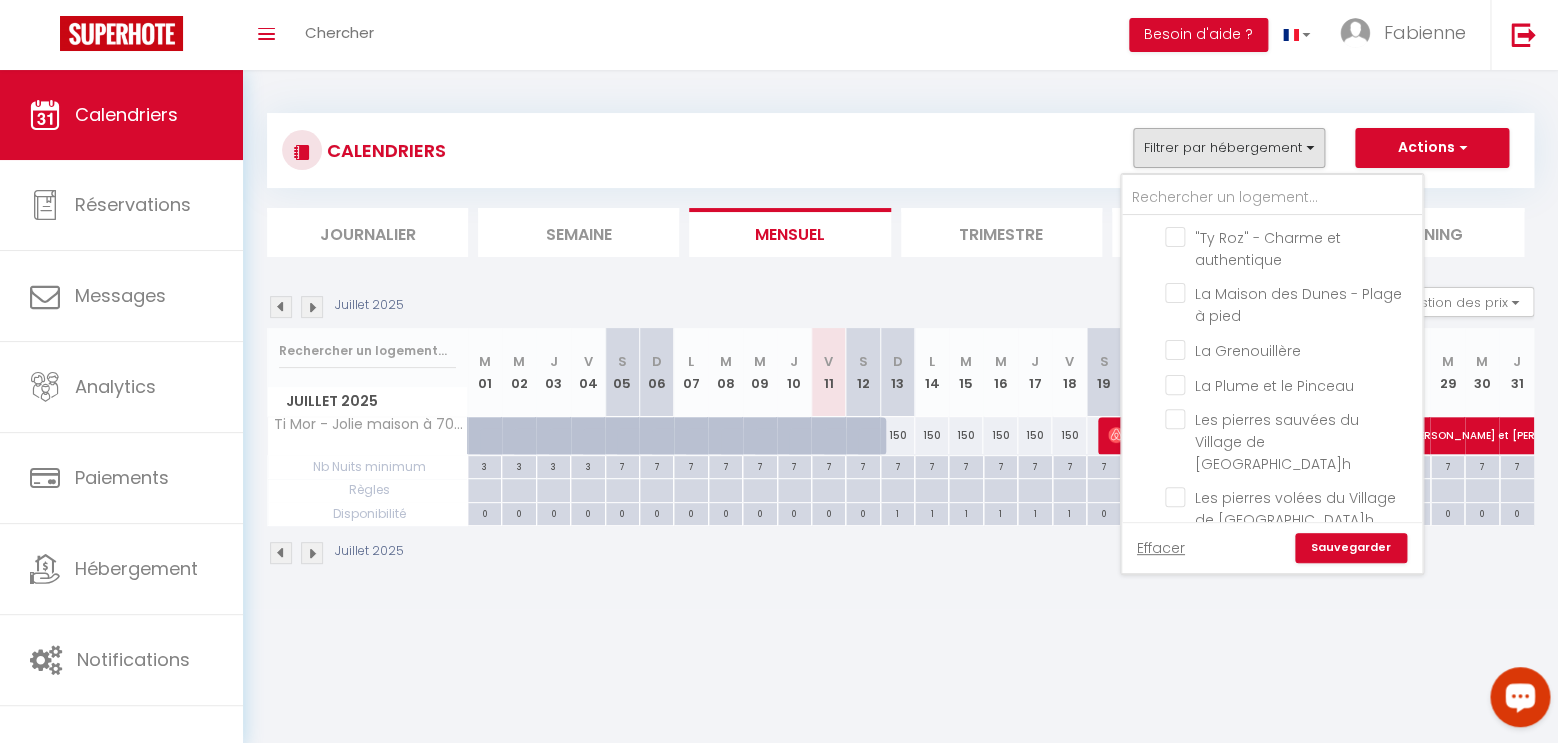scroll, scrollTop: 852, scrollLeft: 0, axis: vertical 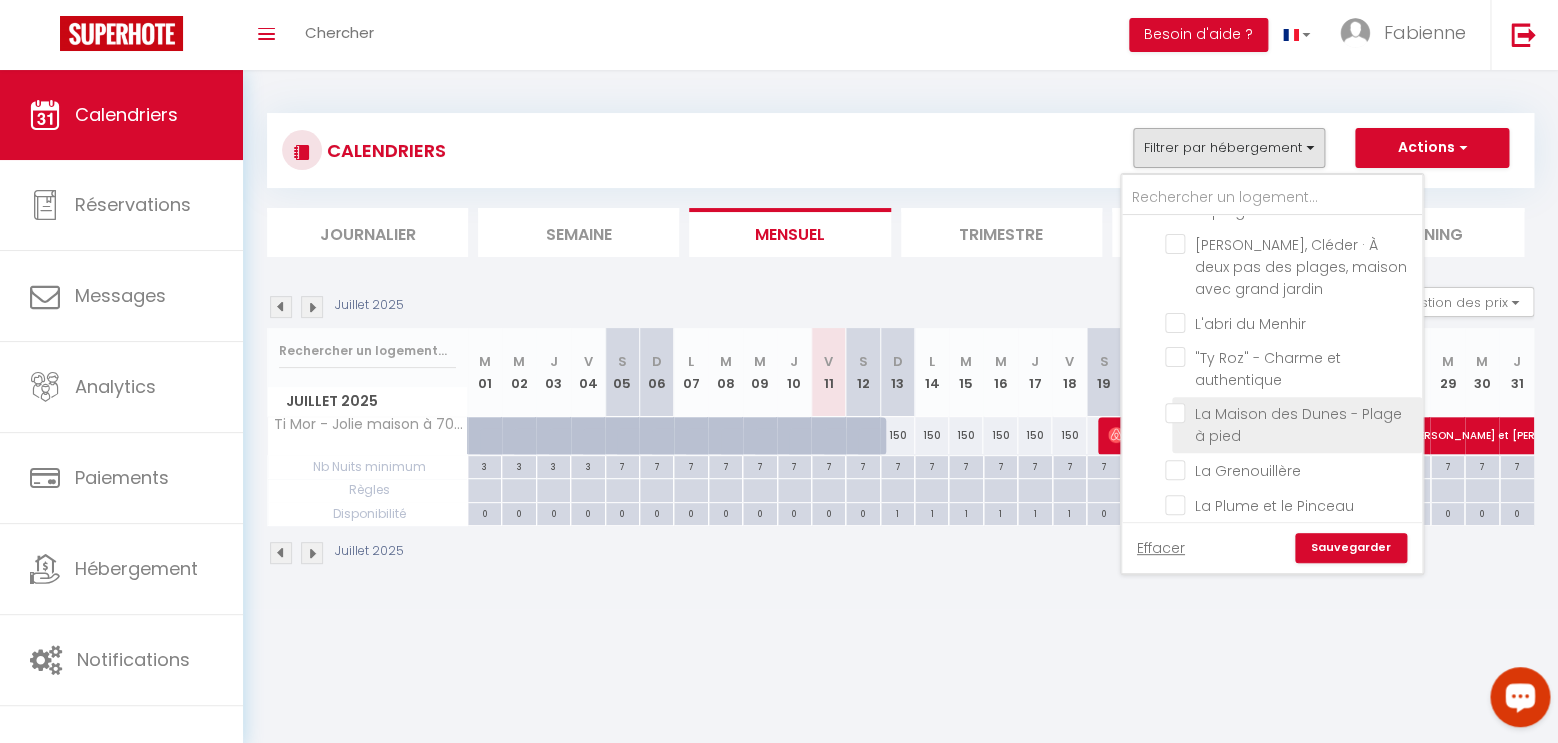 click on "La Maison des Dunes - Plage à pied" at bounding box center (1290, 413) 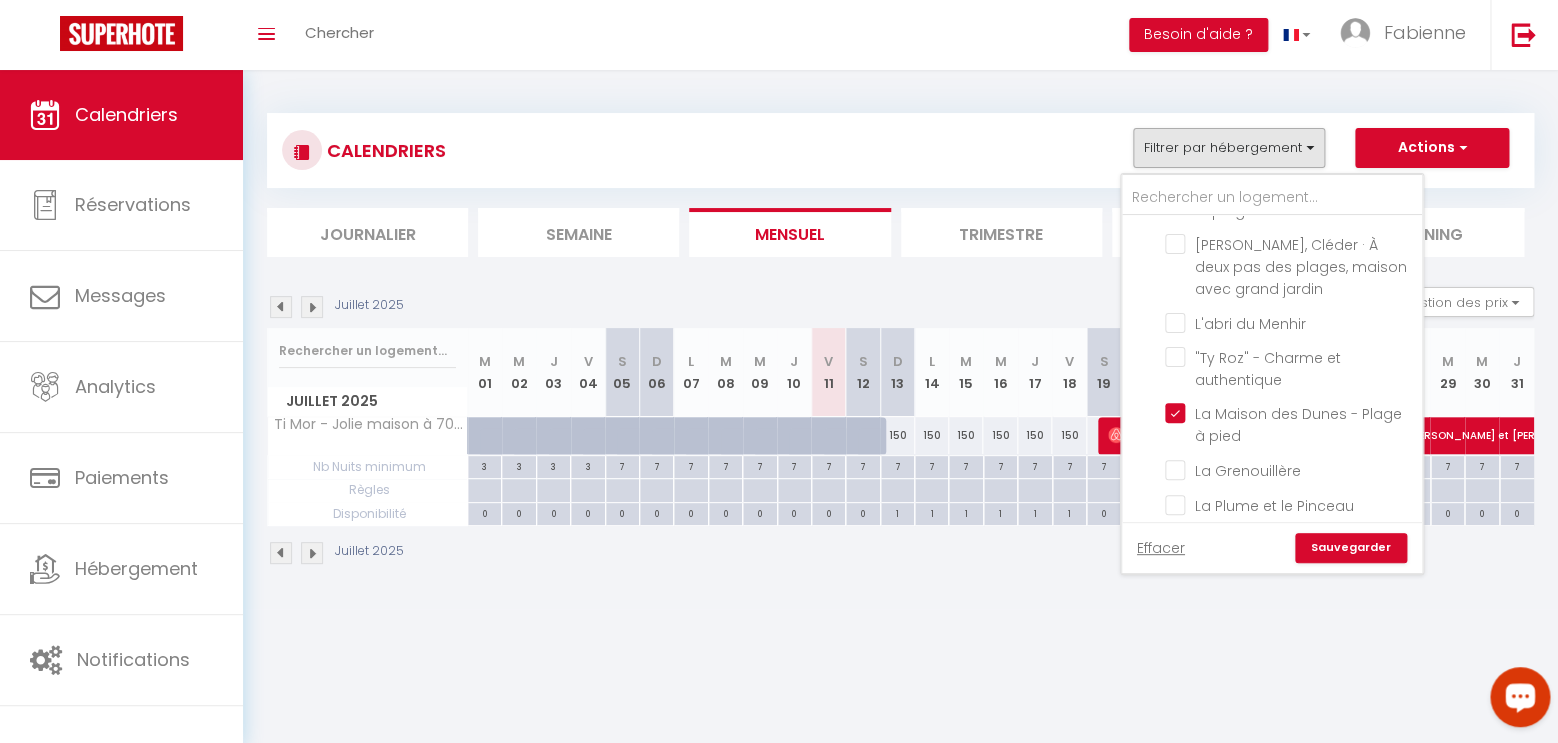 click on "Sauvegarder" at bounding box center (1351, 548) 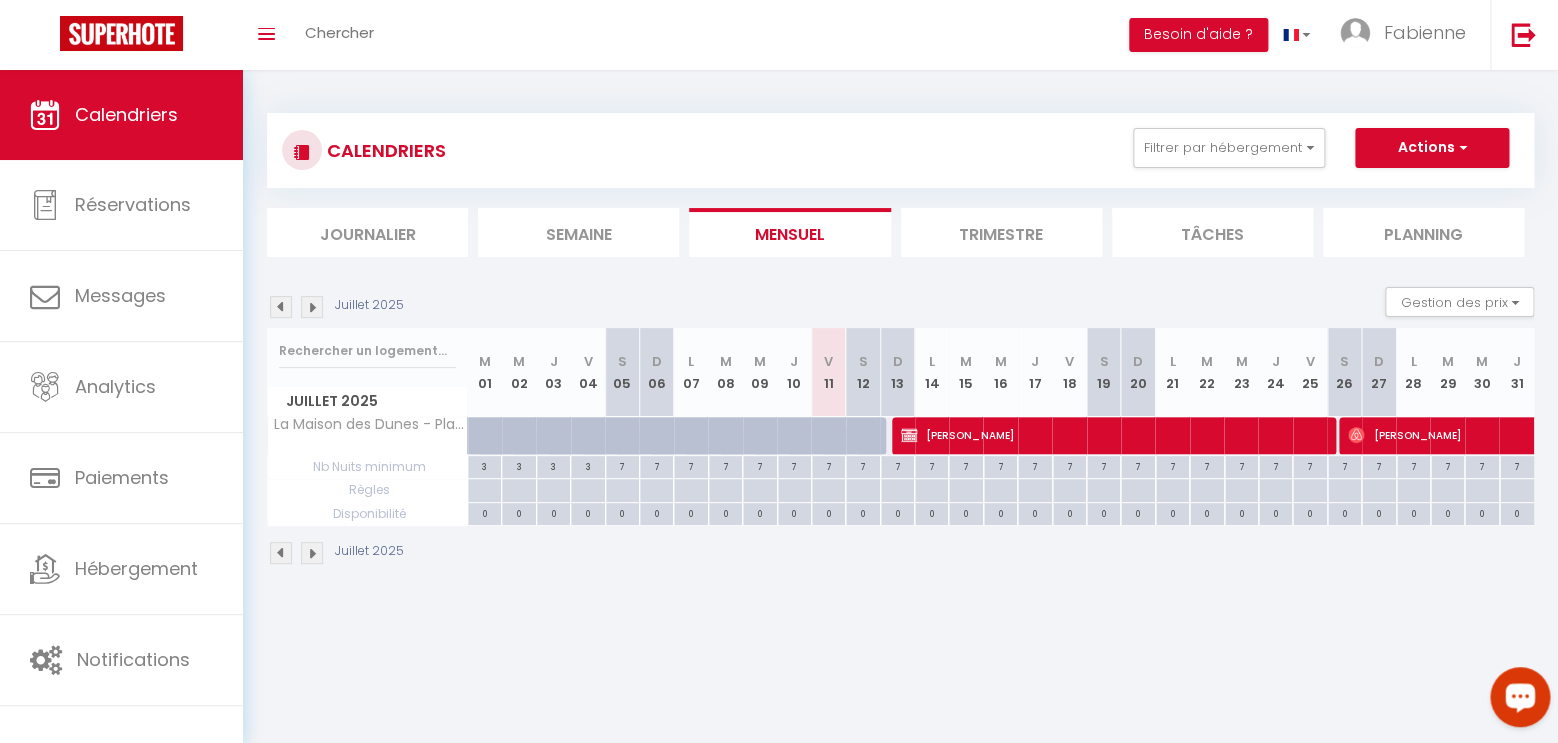 click on "[PERSON_NAME]" at bounding box center (1110, 435) 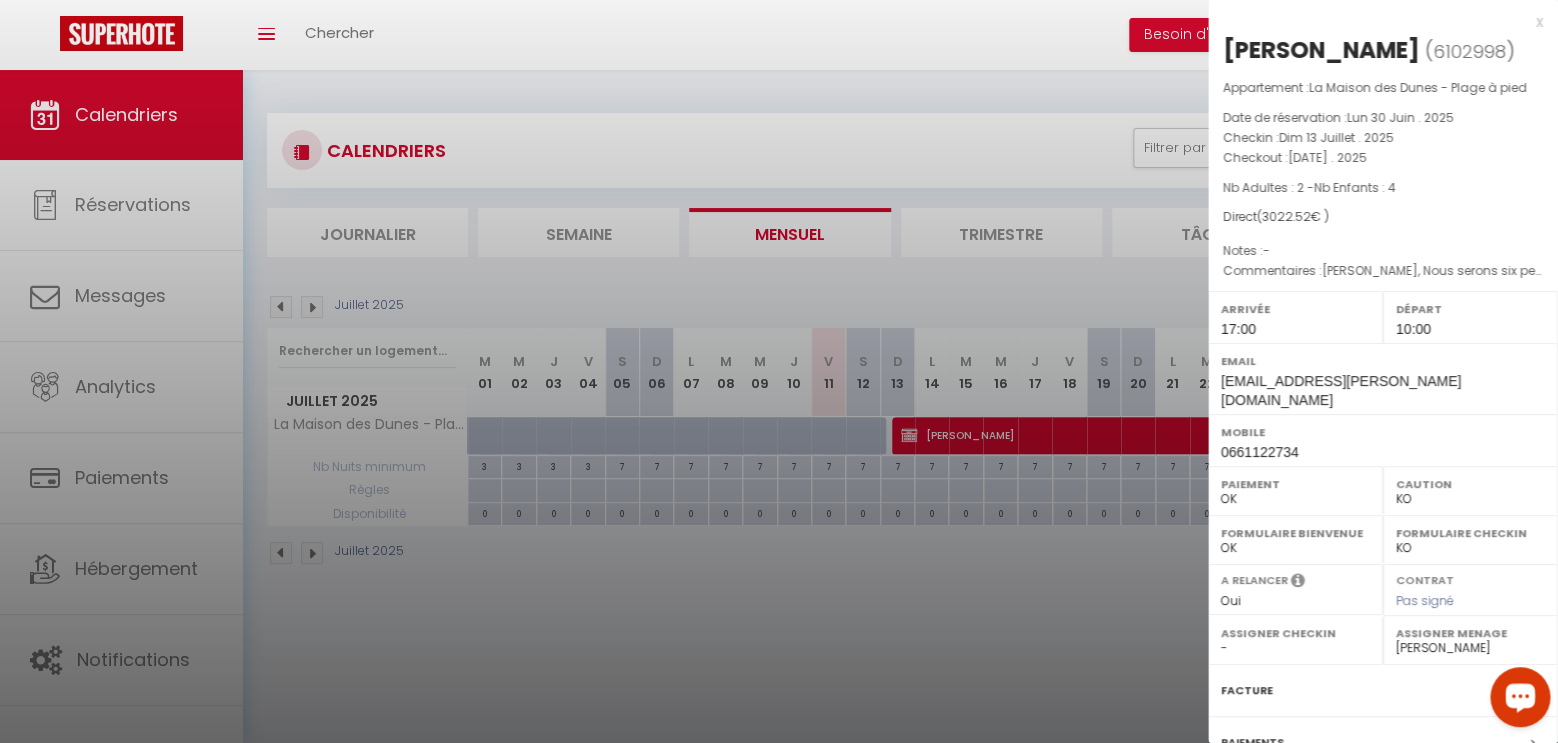 click at bounding box center (779, 371) 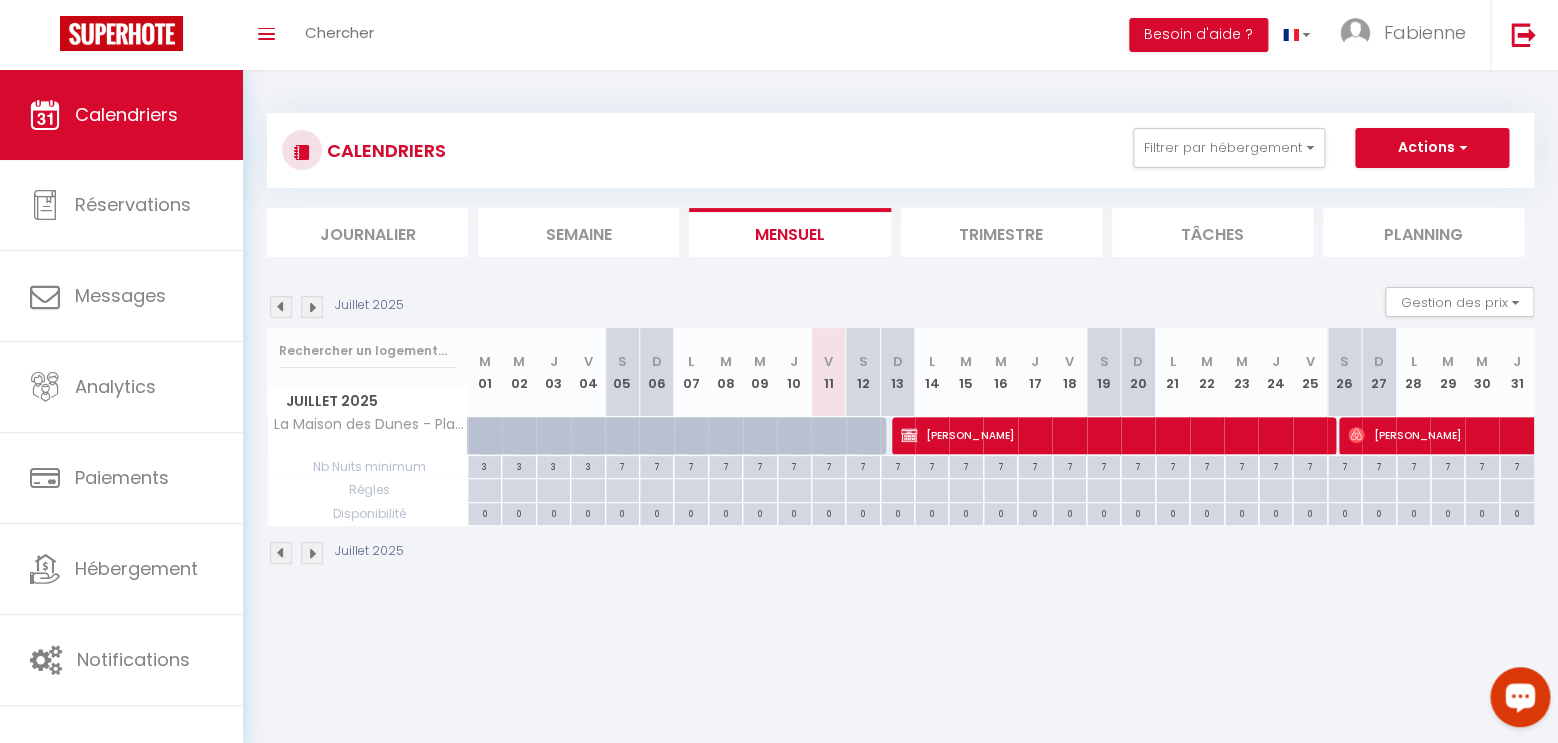 click on "[PERSON_NAME]" at bounding box center (1110, 435) 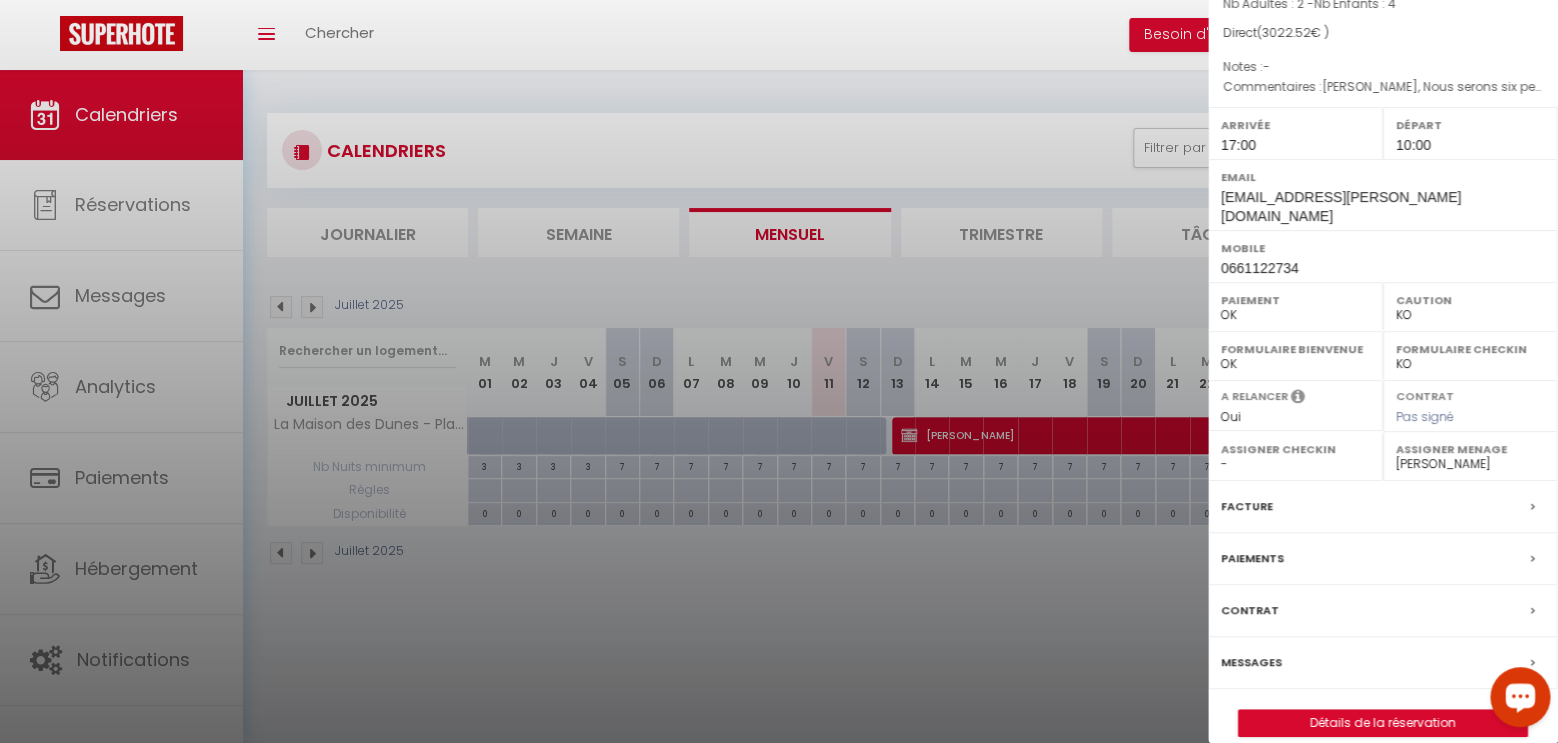 scroll, scrollTop: 187, scrollLeft: 0, axis: vertical 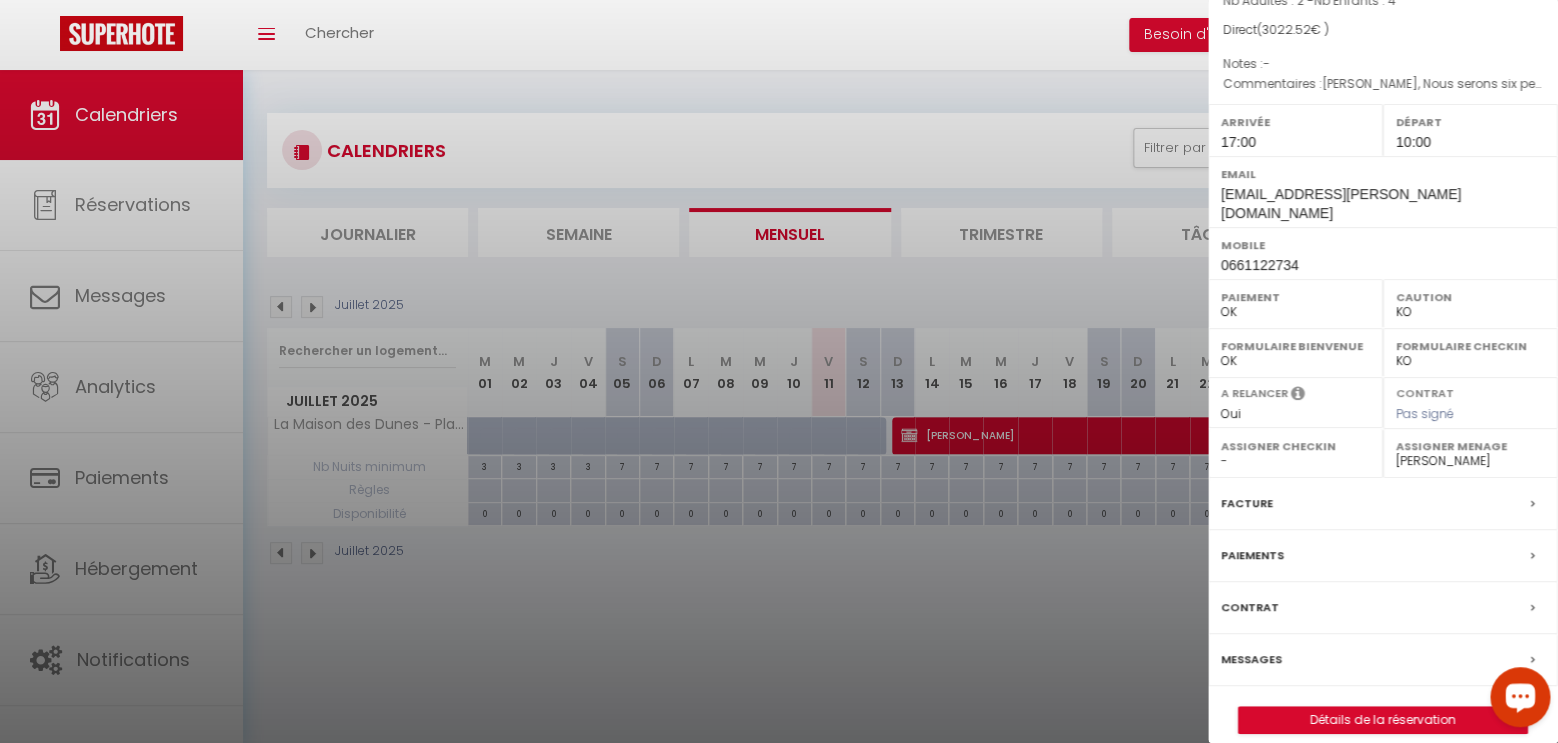 click on "Messages" at bounding box center [1251, 659] 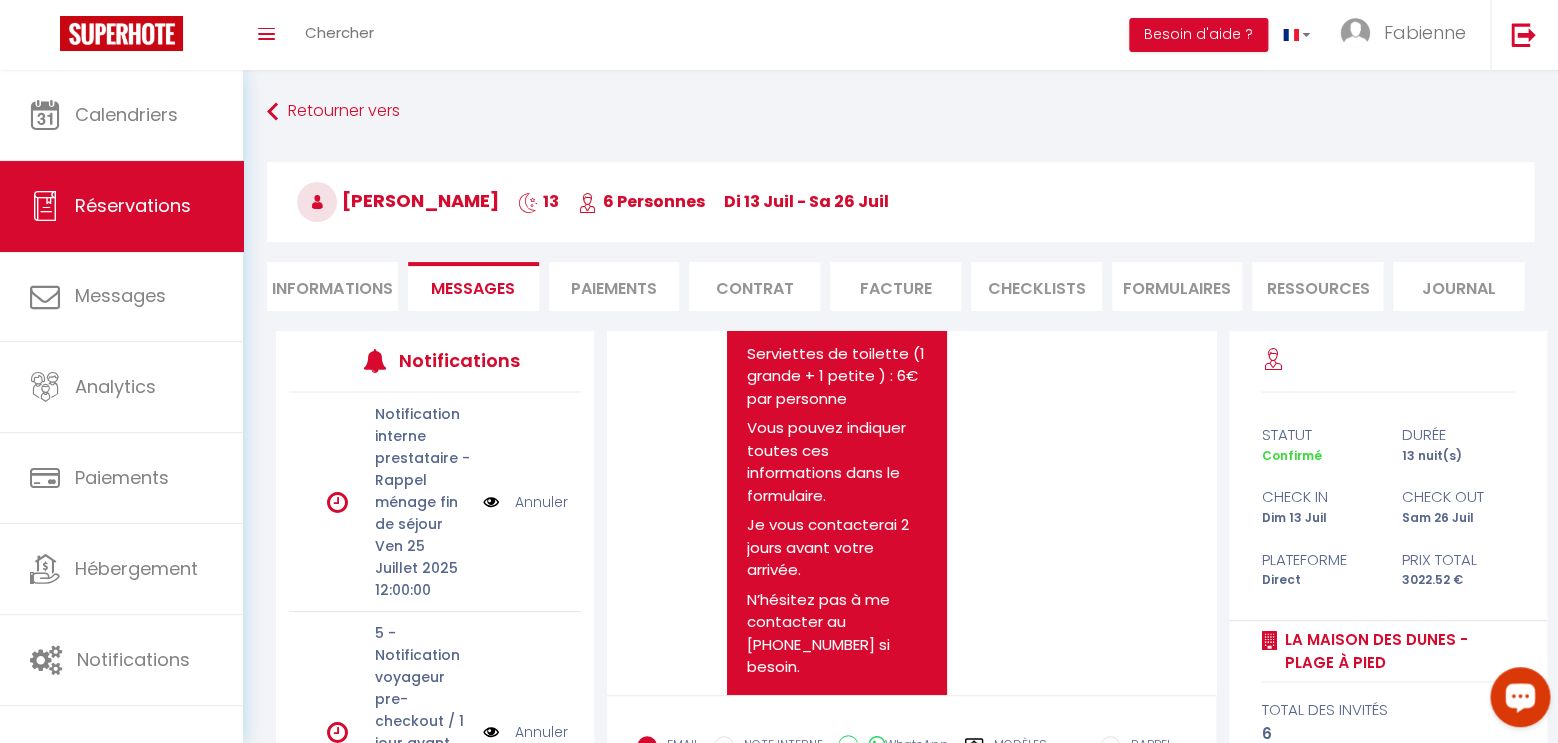 scroll, scrollTop: 2056, scrollLeft: 0, axis: vertical 